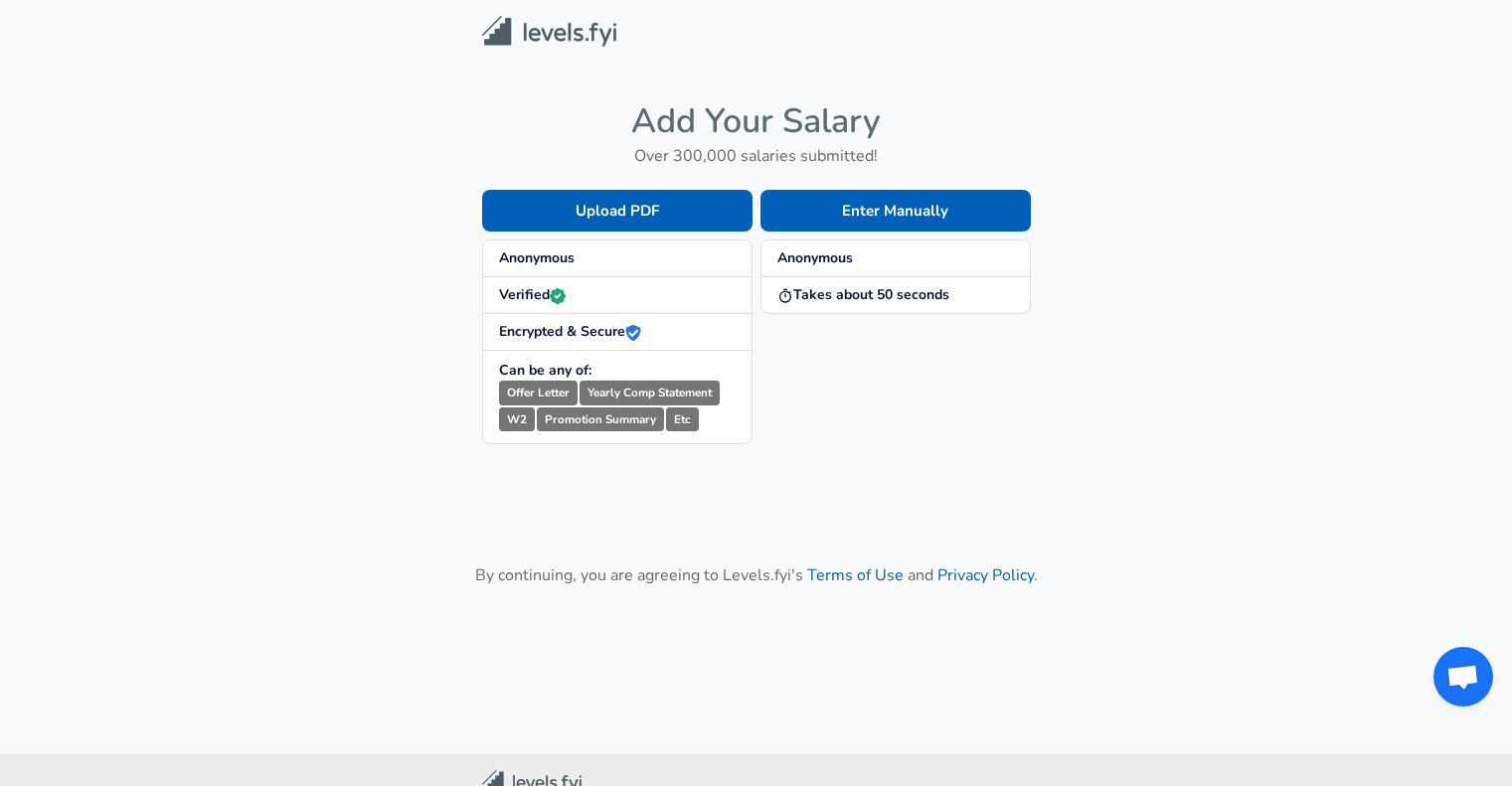 scroll, scrollTop: 0, scrollLeft: 0, axis: both 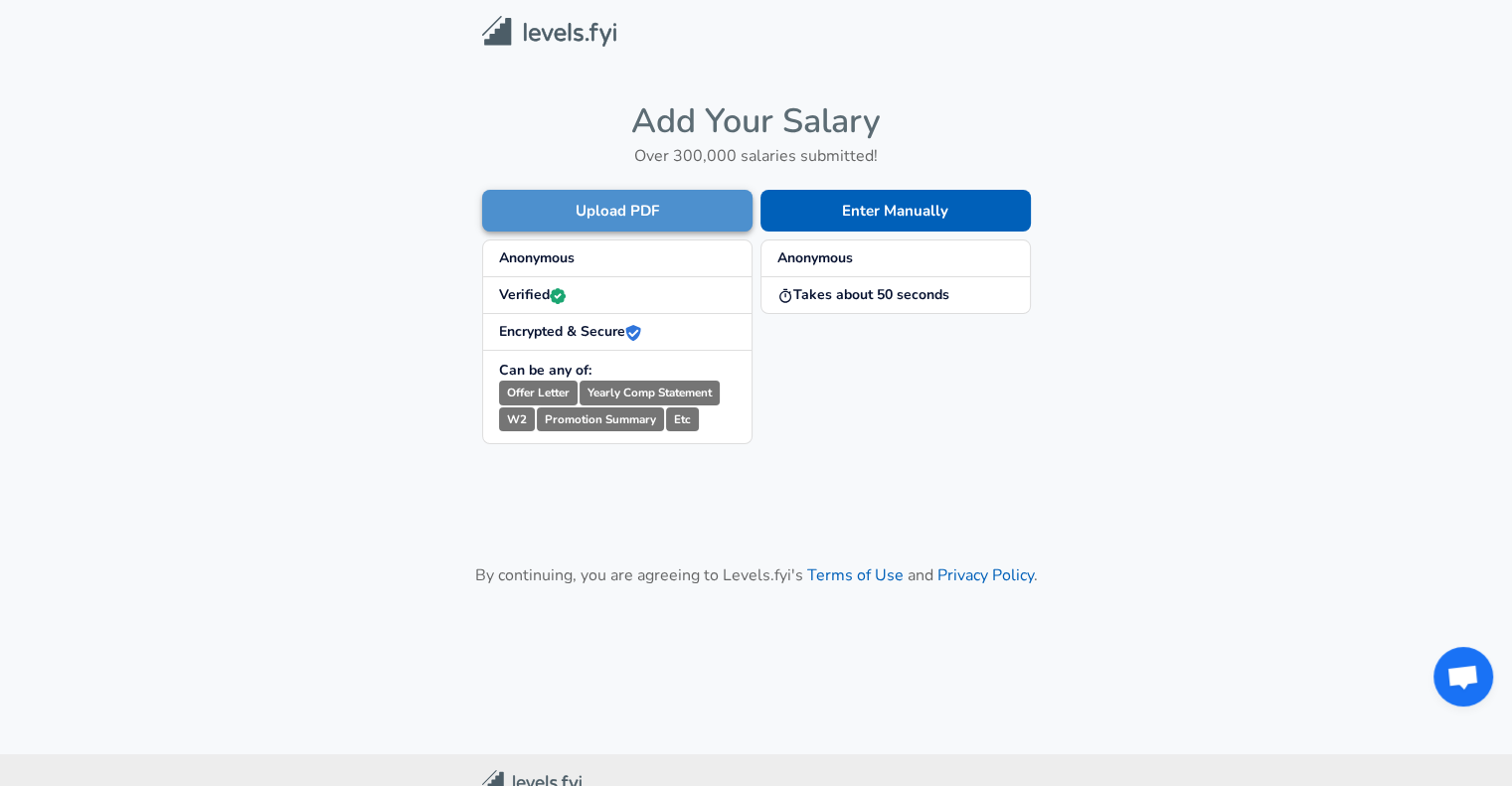 click on "Upload PDF" at bounding box center [617, 211] 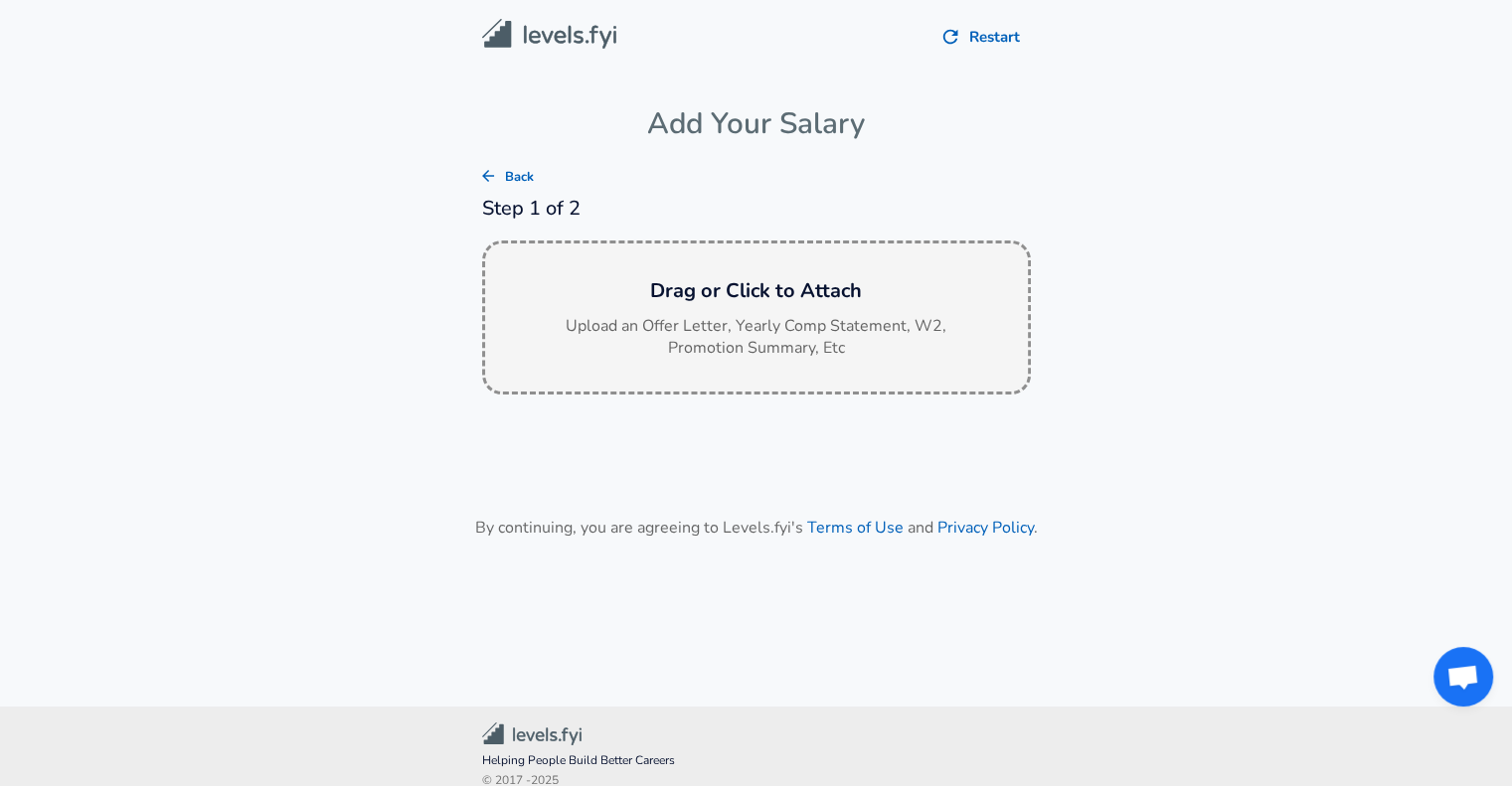 click on "Upload an Offer Letter, Yearly Comp Statement, W2, Promotion Summary, Etc" at bounding box center (756, 338) 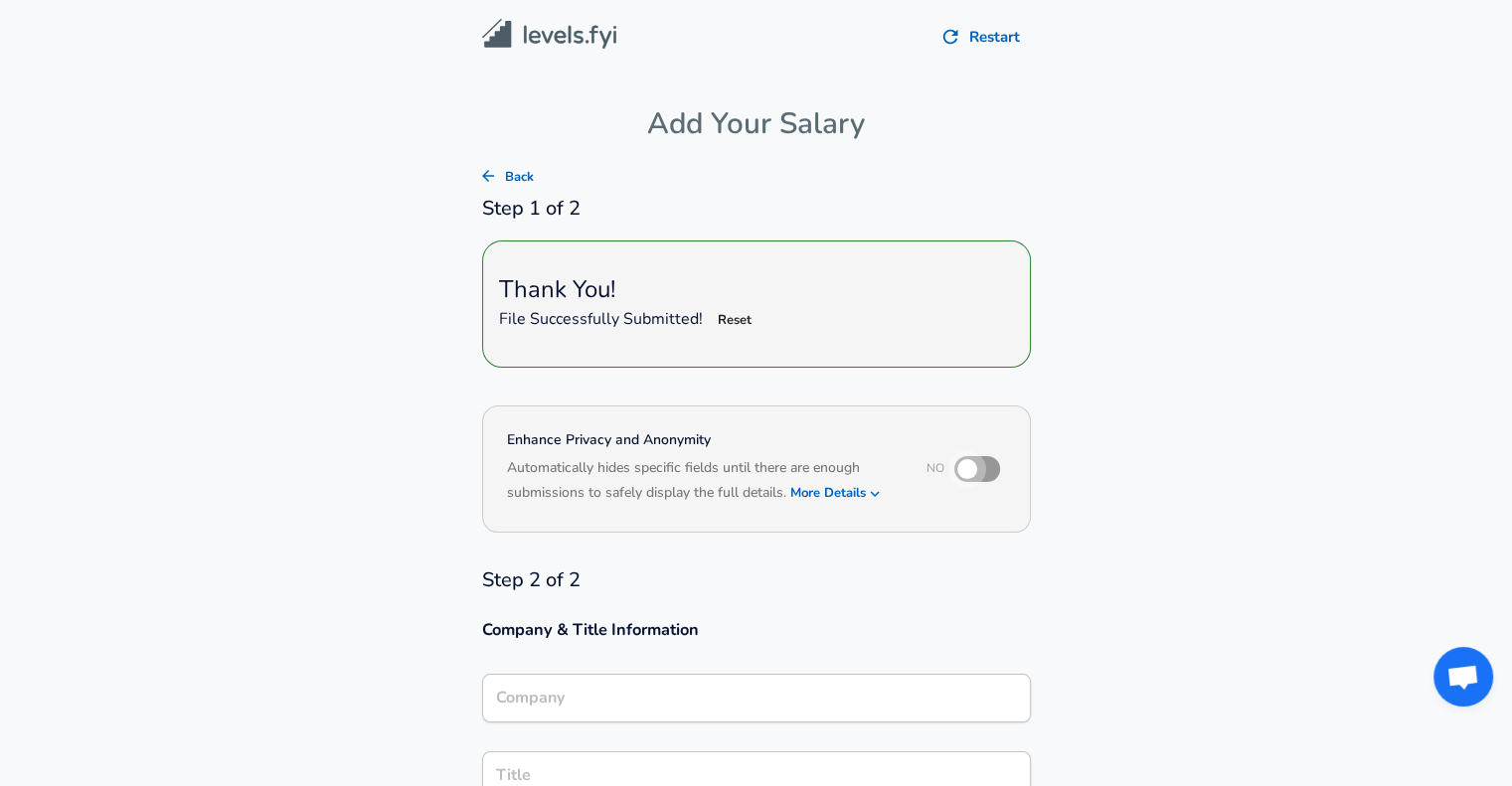 click at bounding box center [967, 469] 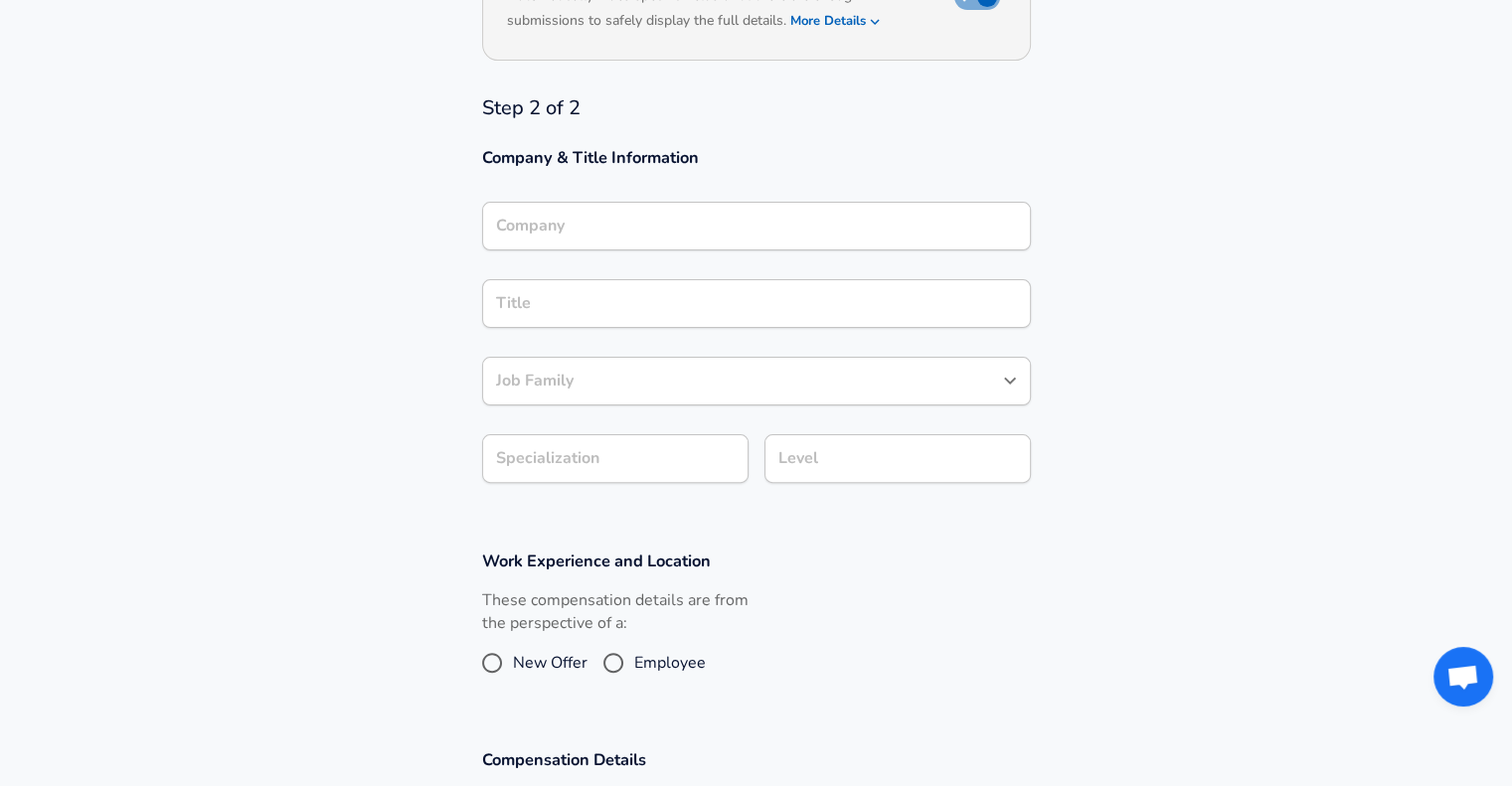 scroll, scrollTop: 492, scrollLeft: 0, axis: vertical 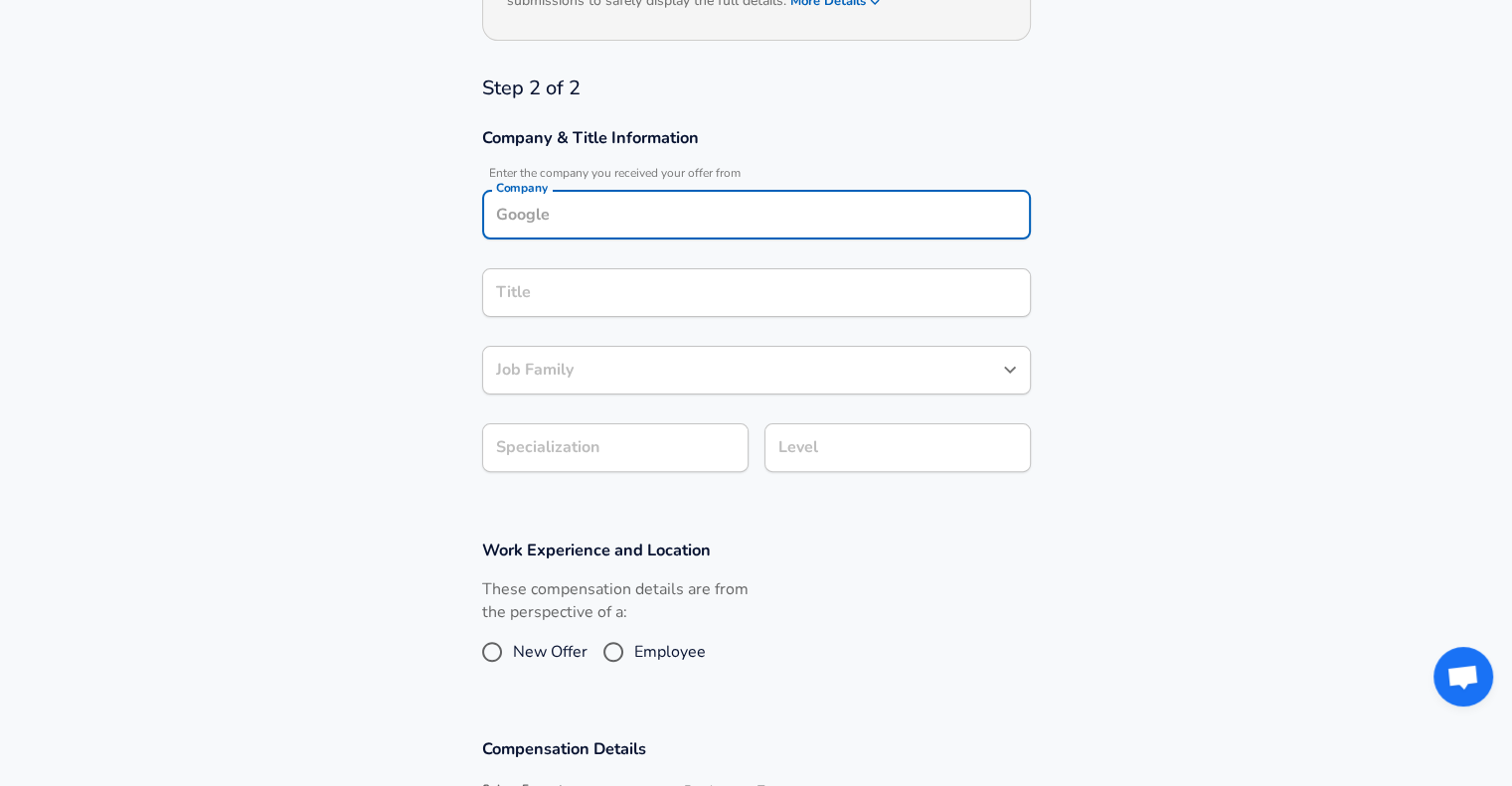 click on "Company" at bounding box center [756, 215] 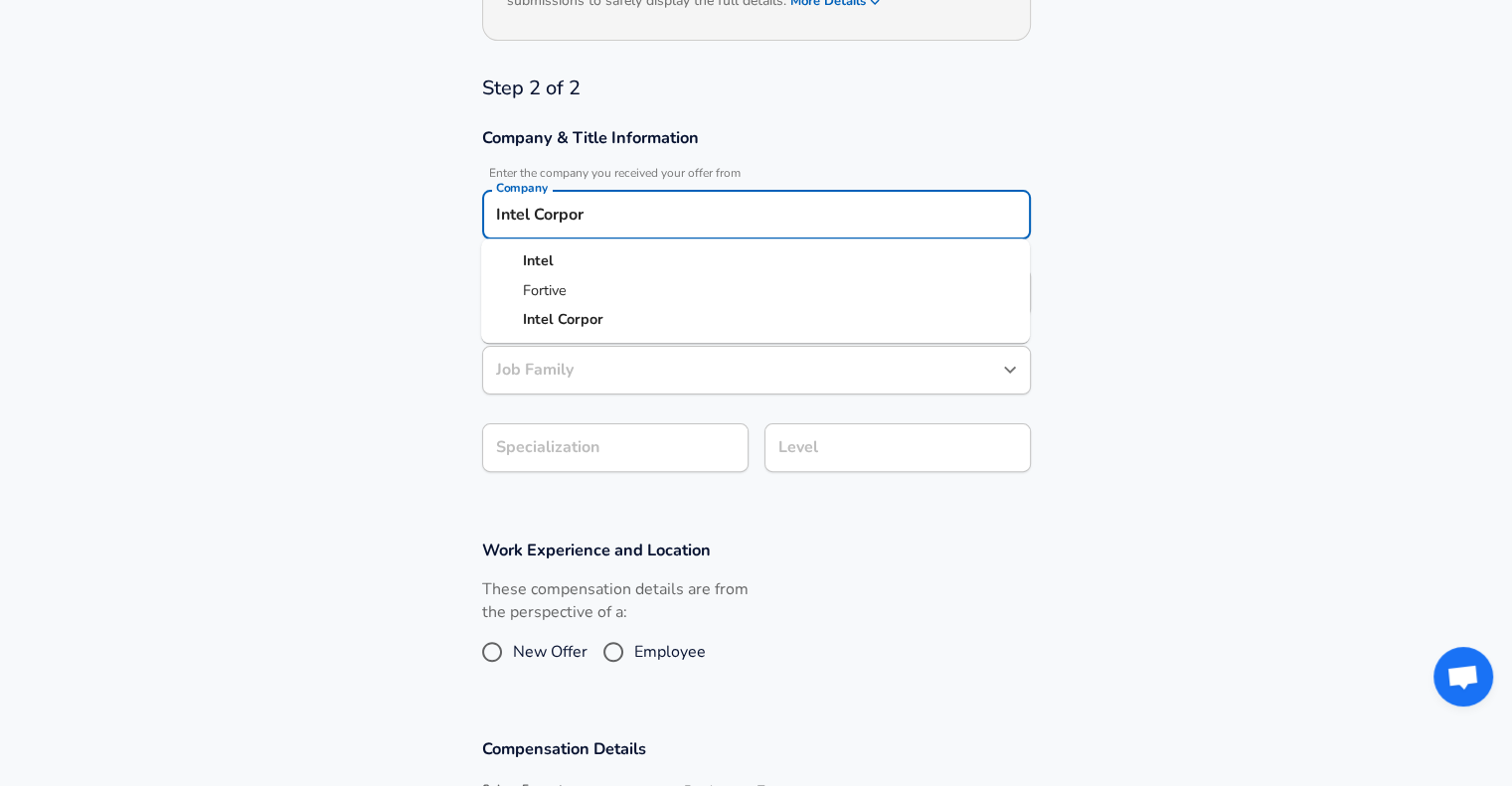 click on "Intel" at bounding box center [756, 261] 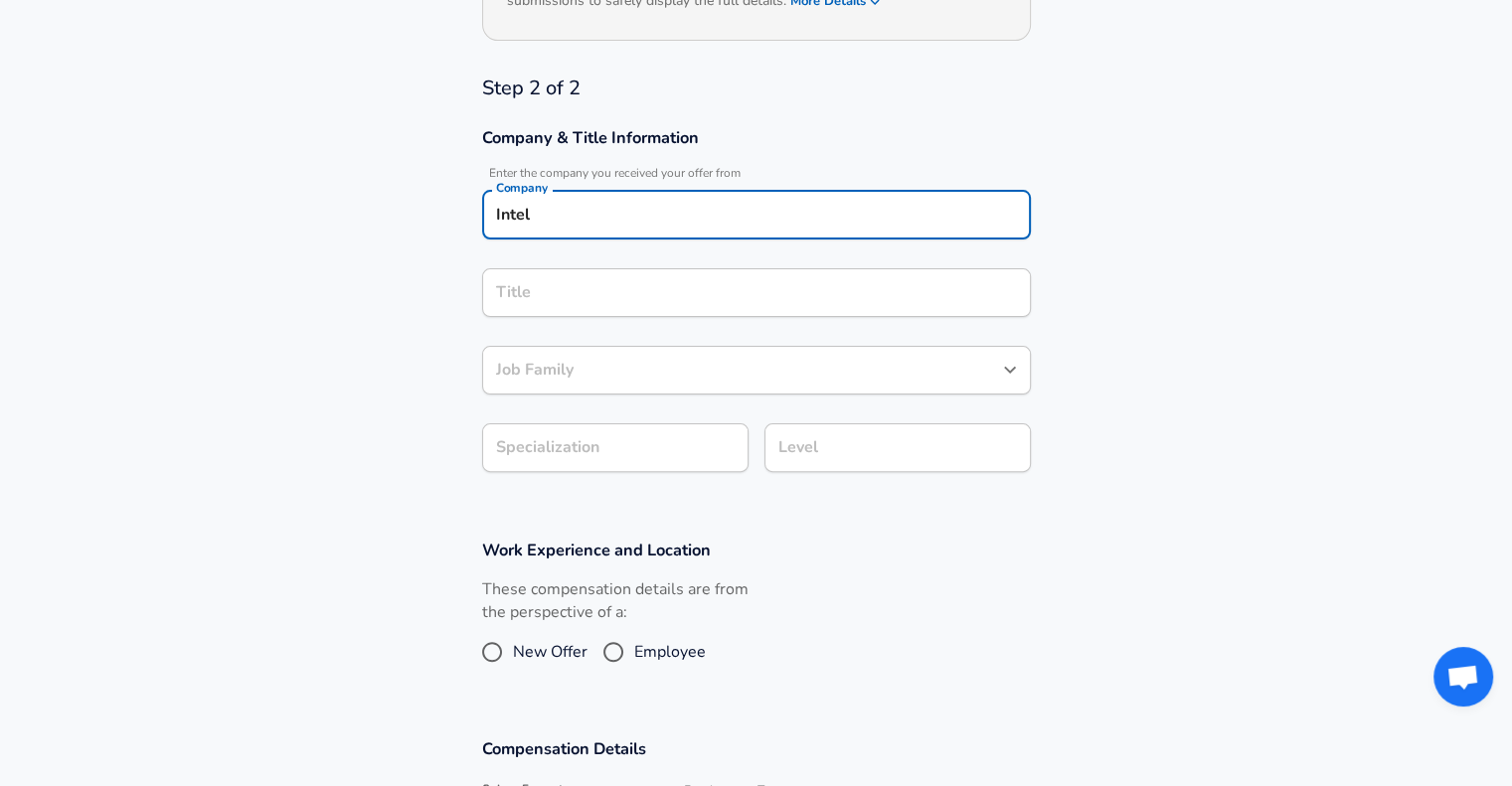 type on "Intel" 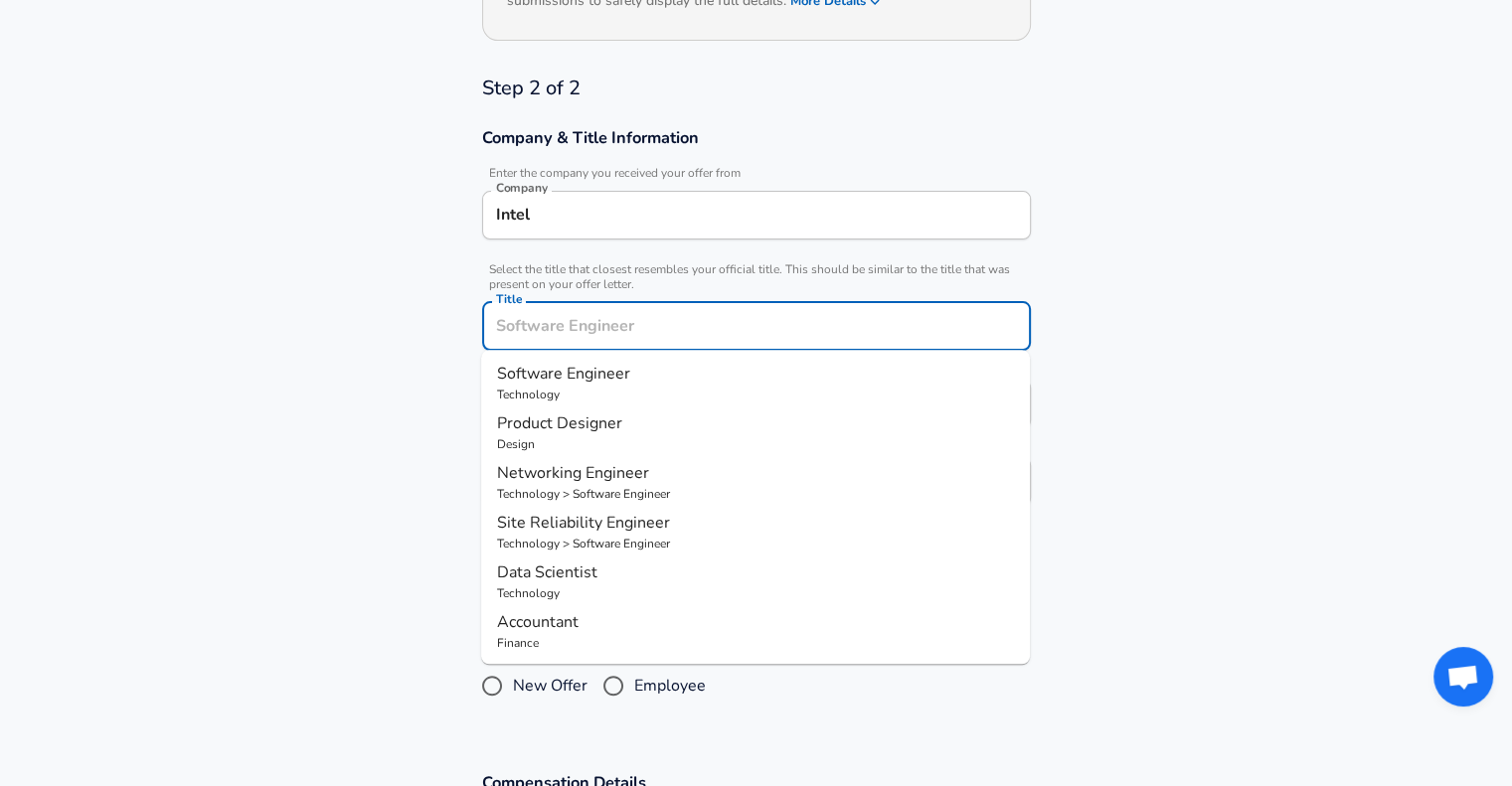 scroll, scrollTop: 532, scrollLeft: 0, axis: vertical 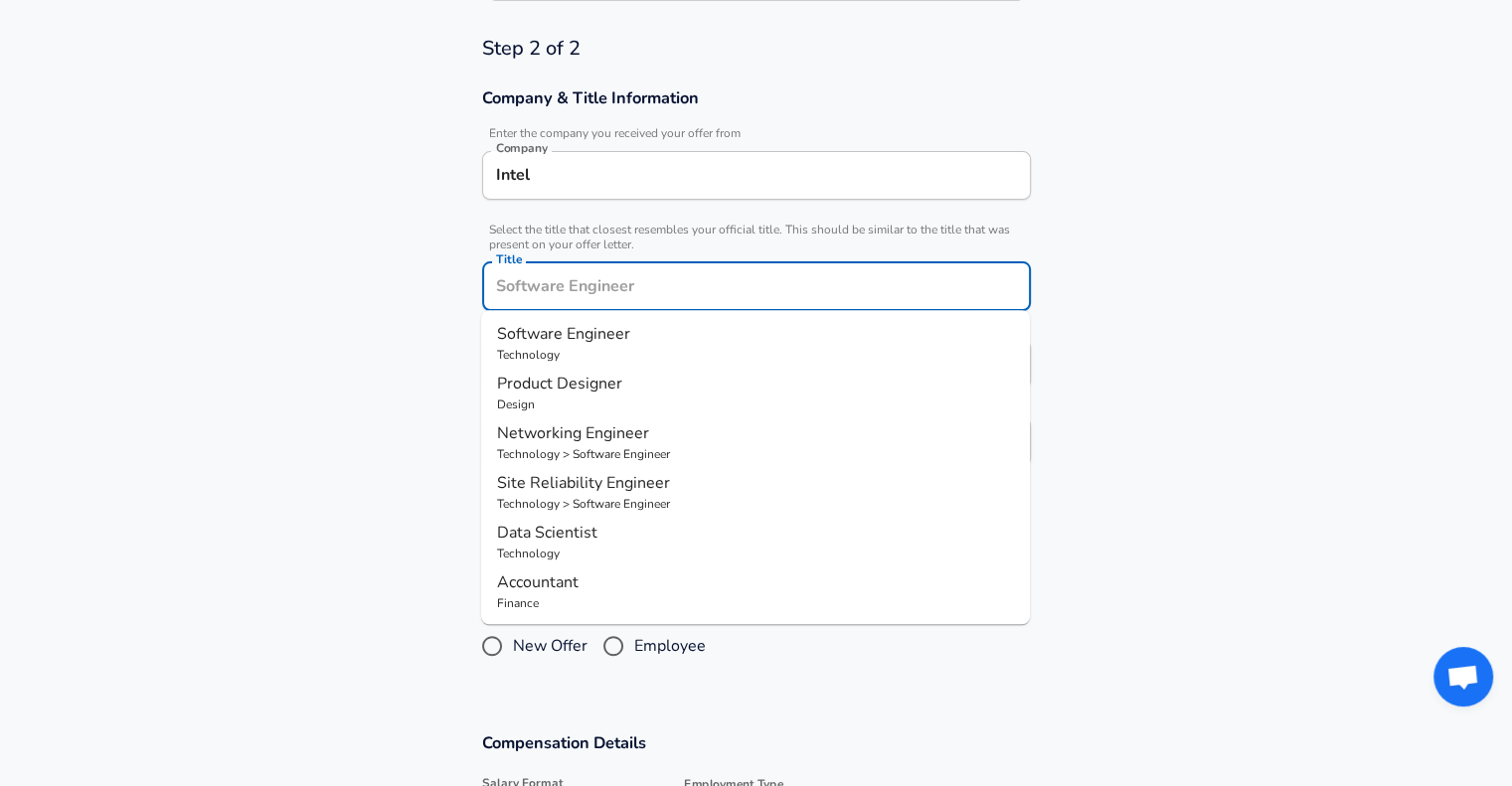 click on "Title" at bounding box center [756, 286] 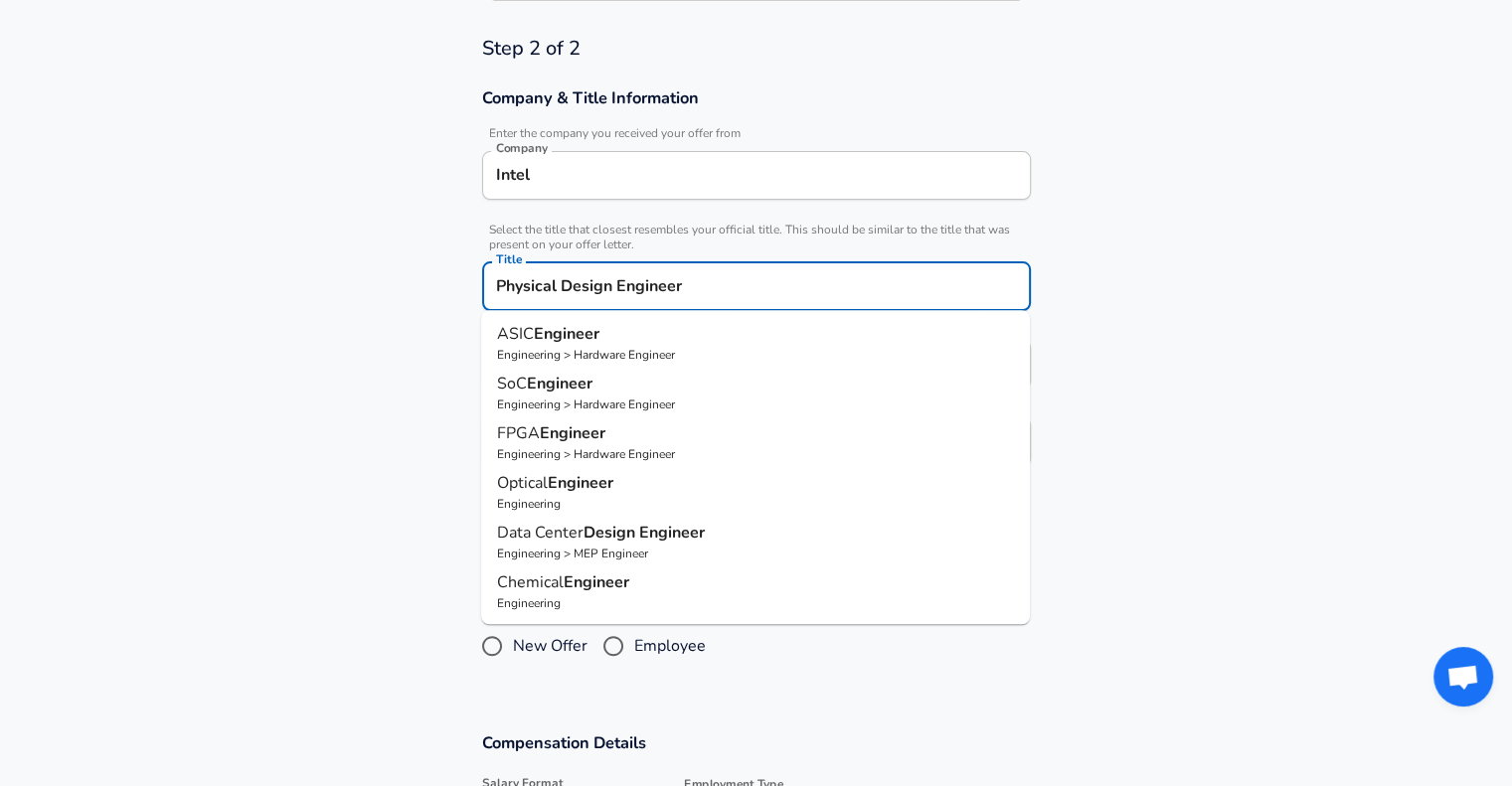 click on "Engineering > Hardware Engineer" at bounding box center (756, 404) 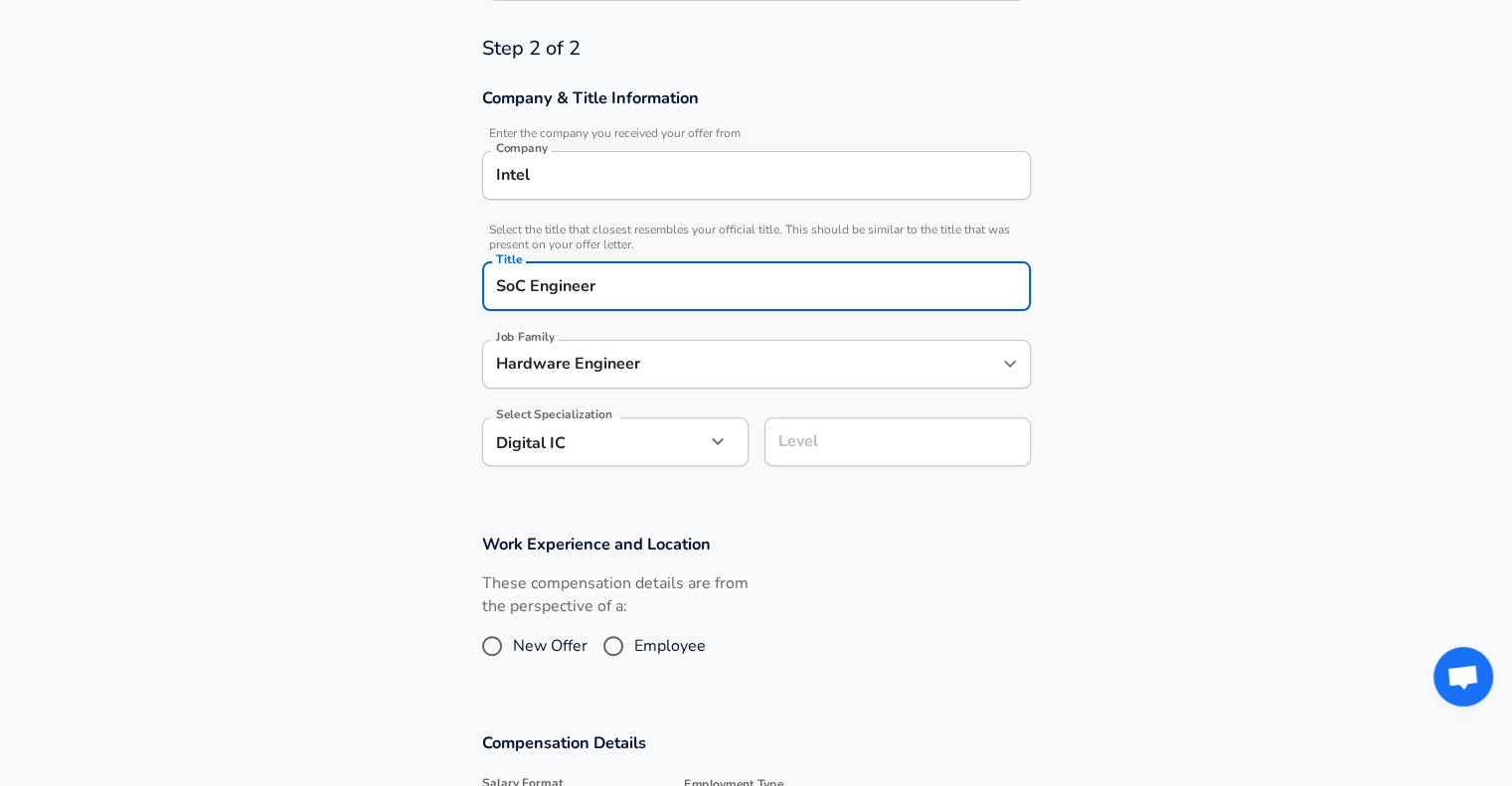 type on "SoC Engineer" 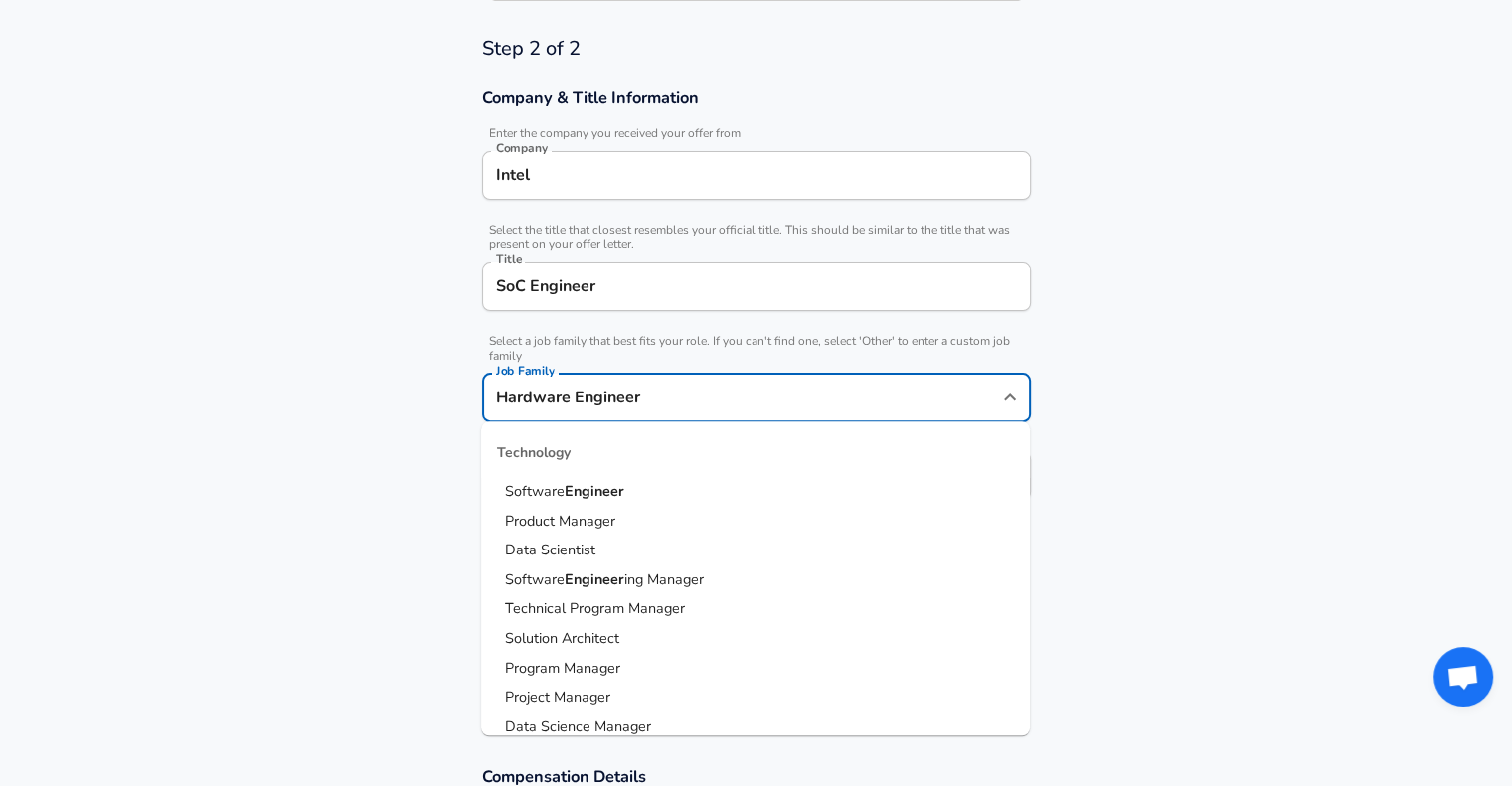 scroll, scrollTop: 571, scrollLeft: 0, axis: vertical 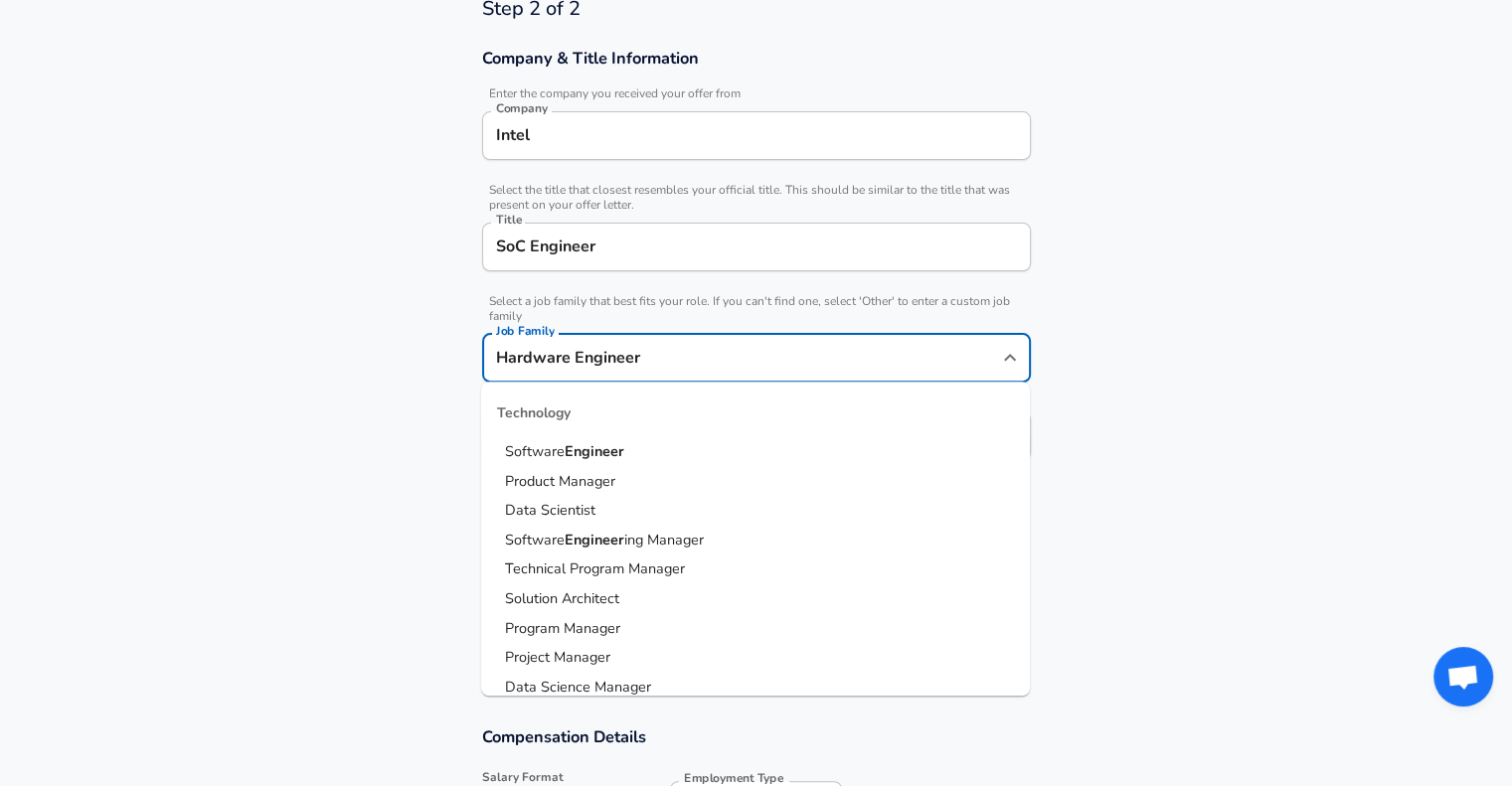 click on "Hardware Engineer" at bounding box center (742, 358) 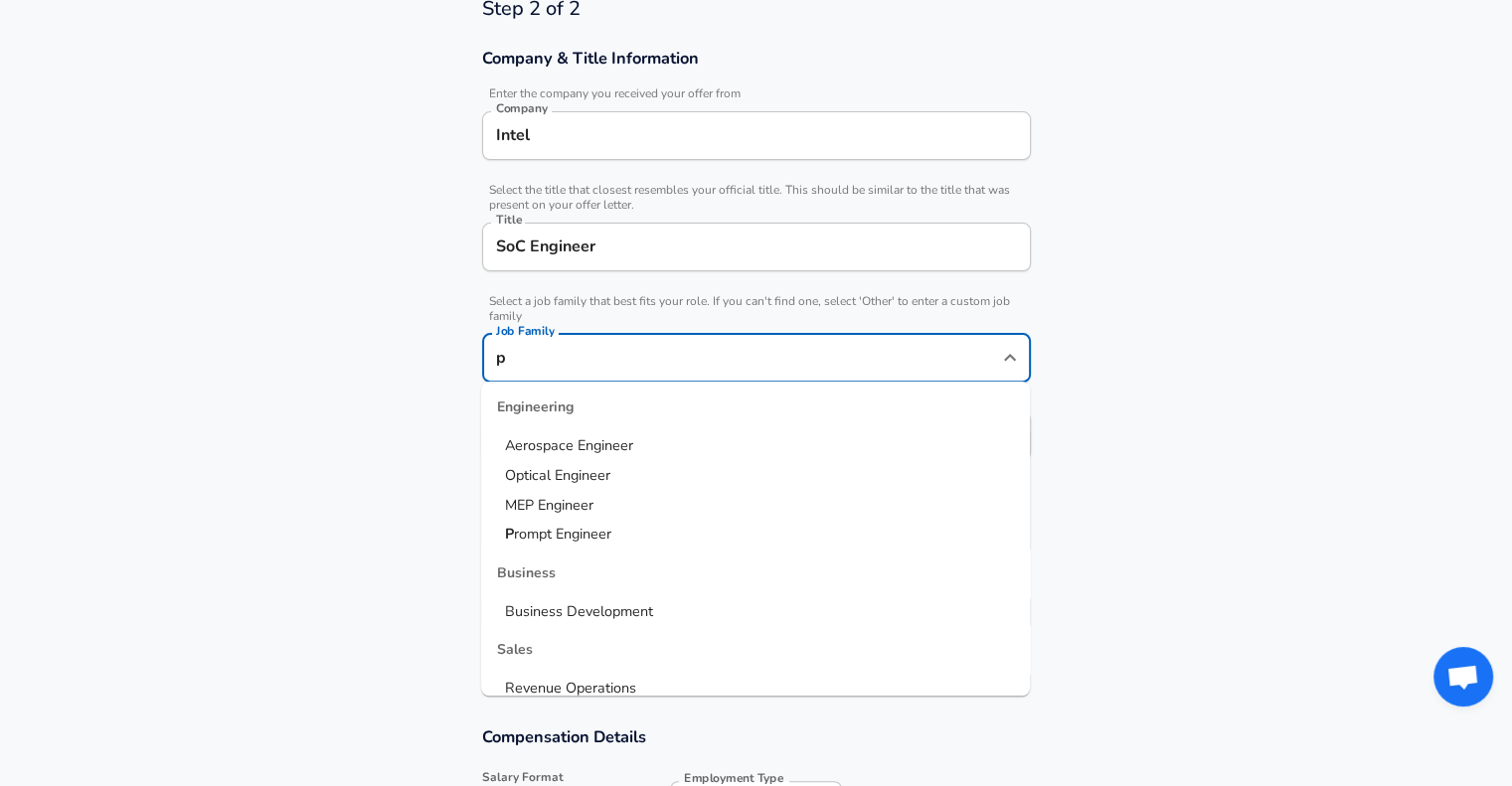 scroll, scrollTop: 0, scrollLeft: 0, axis: both 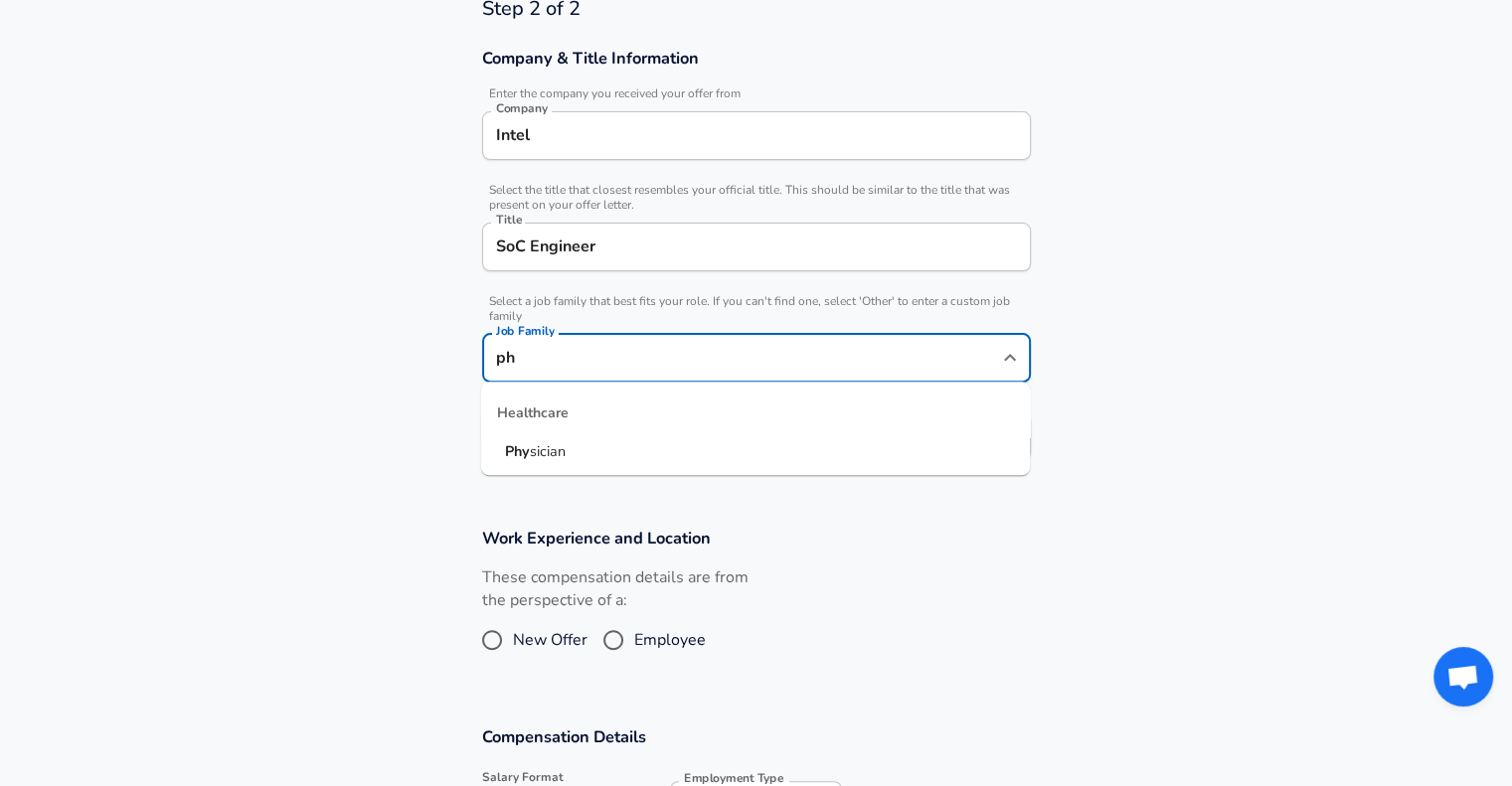 type on "p" 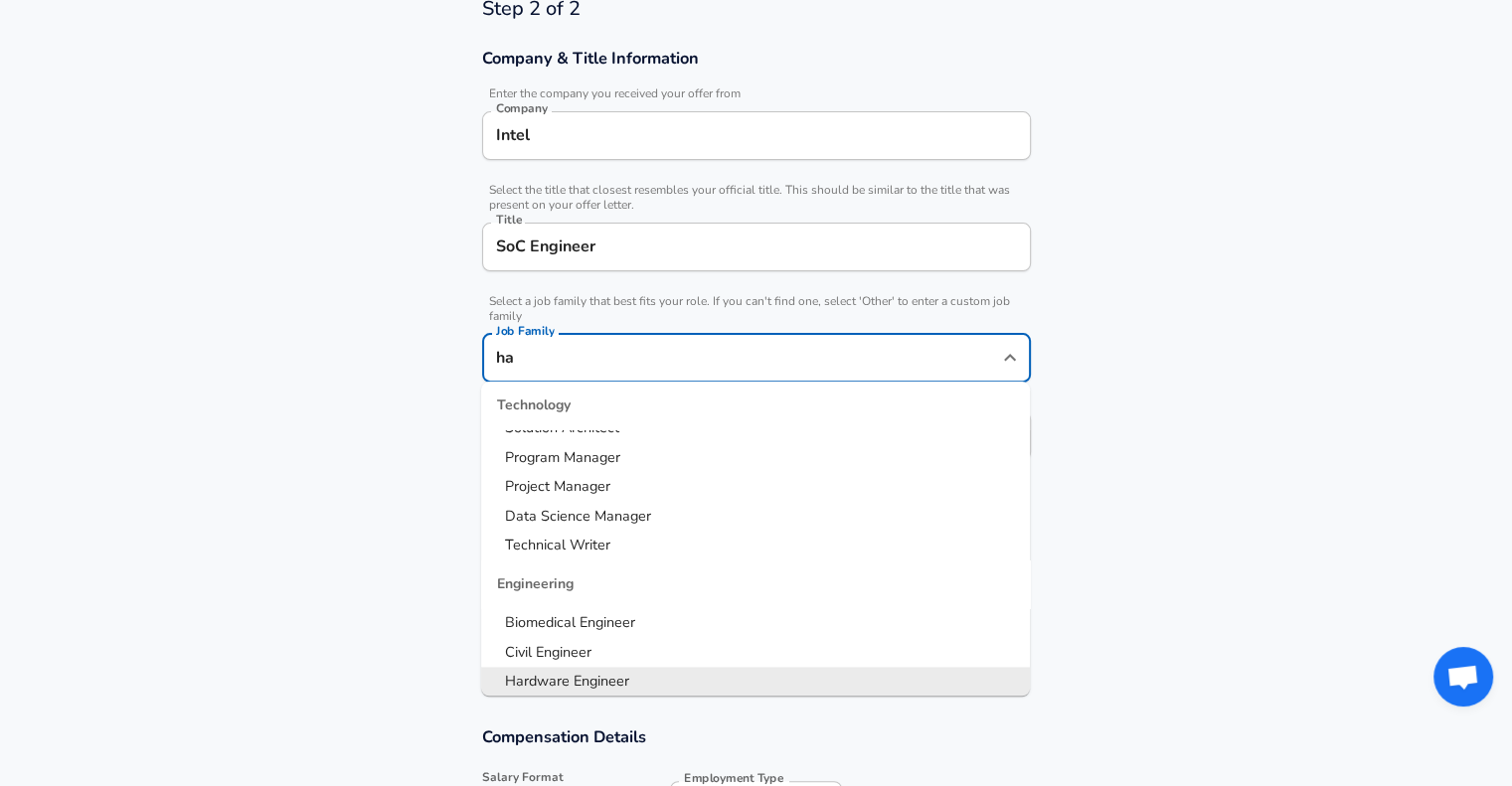 scroll, scrollTop: 0, scrollLeft: 0, axis: both 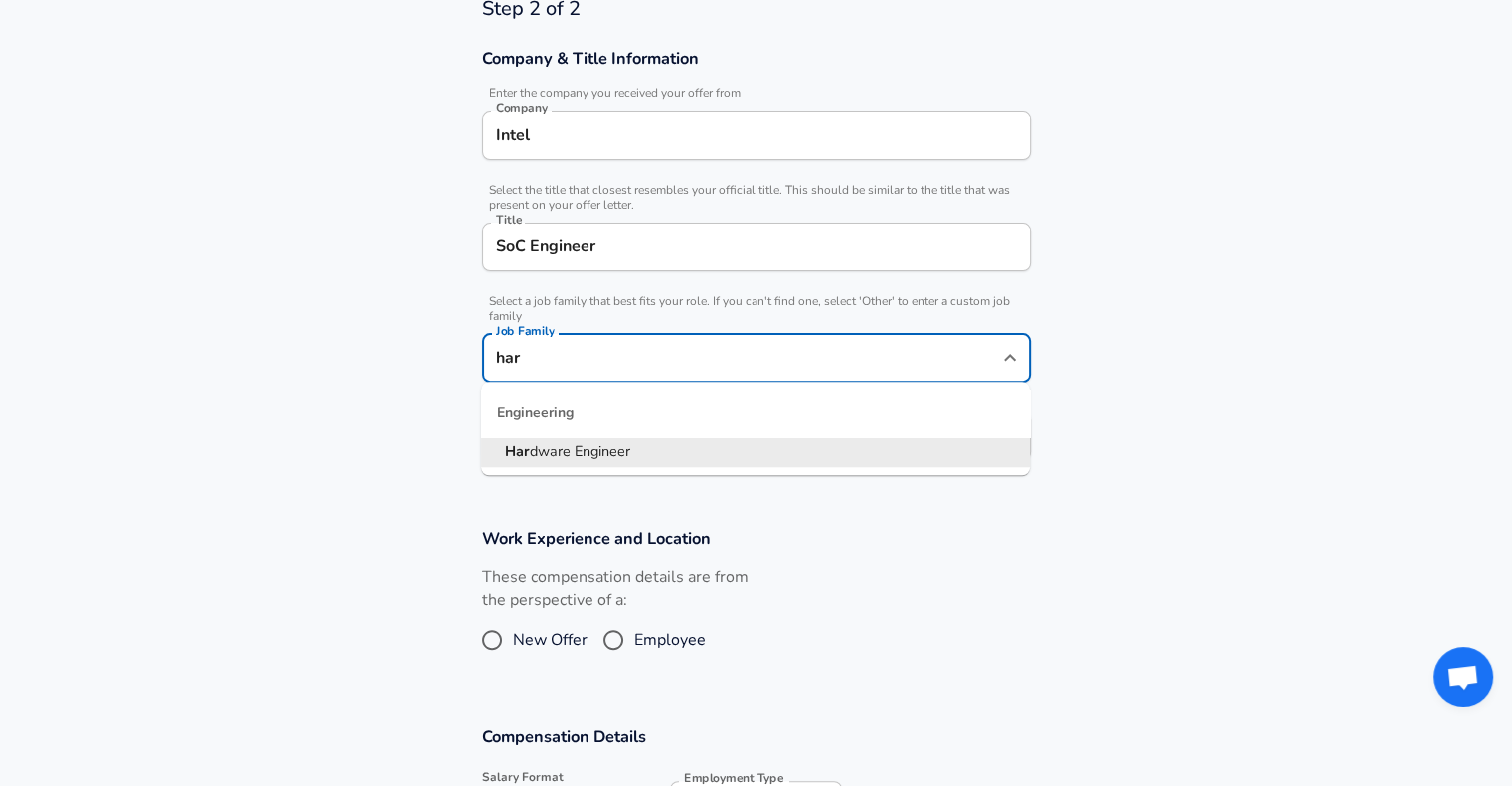 click on "Har dware Engineer" at bounding box center (756, 452) 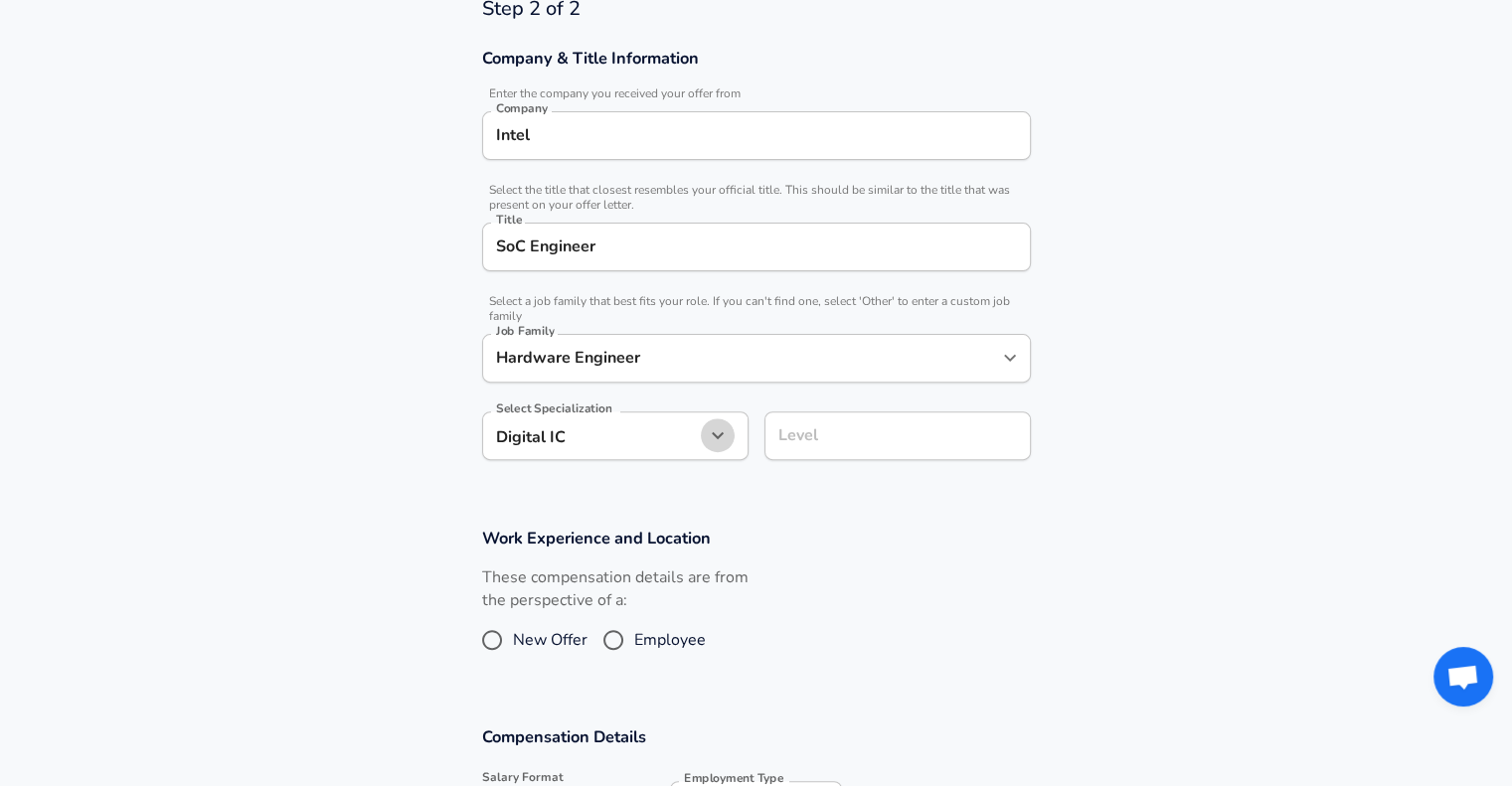 click 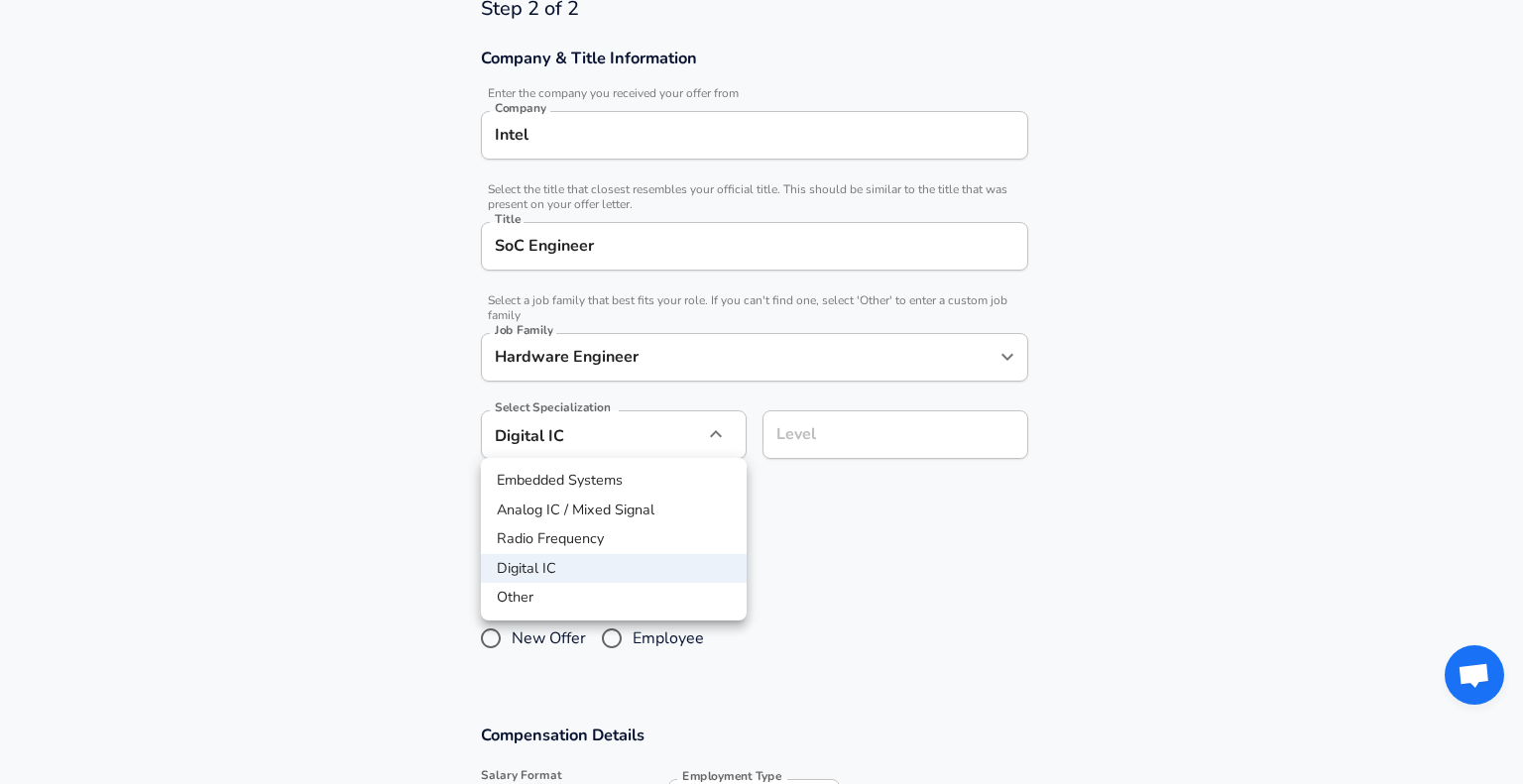 click at bounding box center [762, 392] 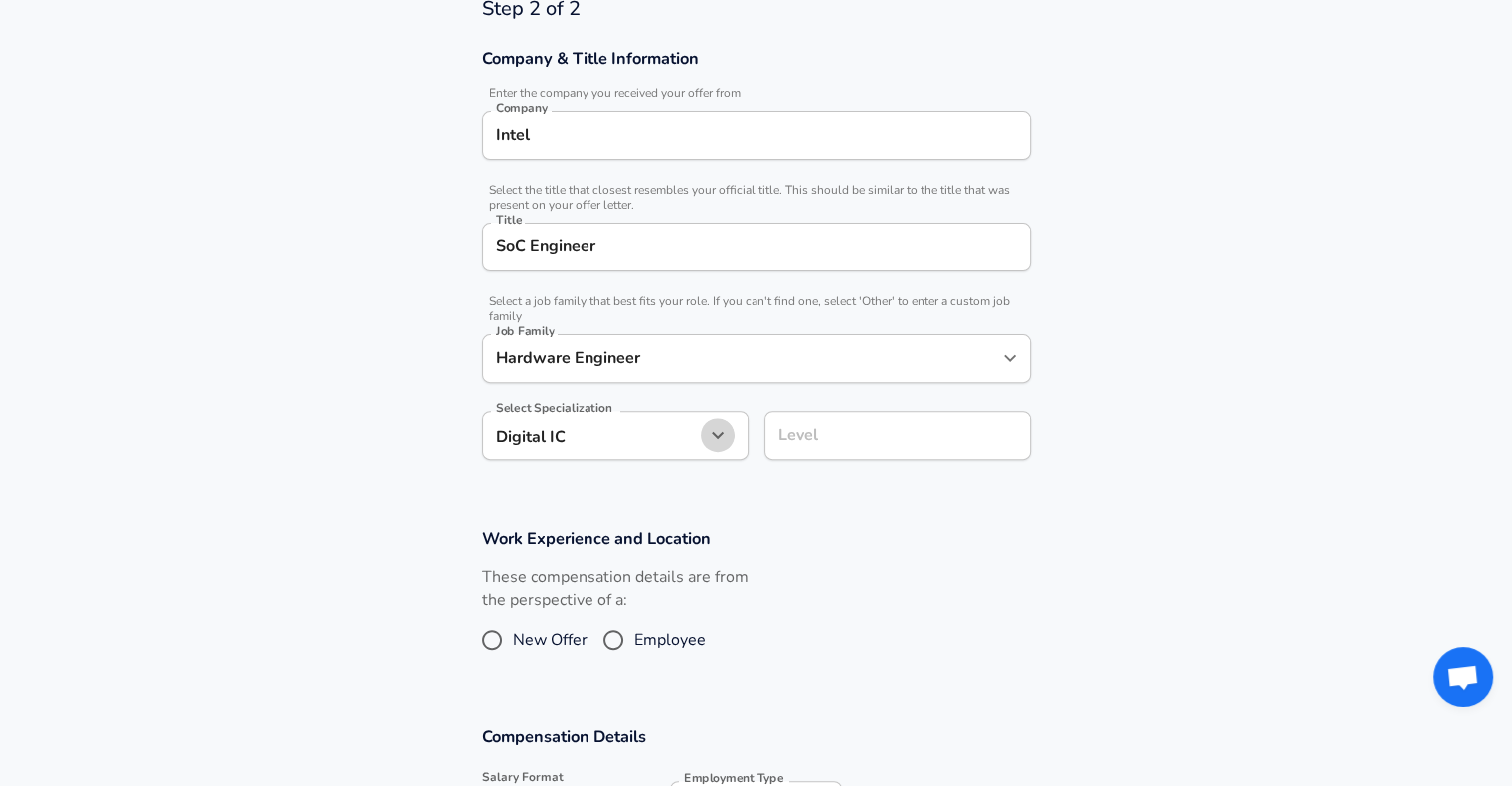 click 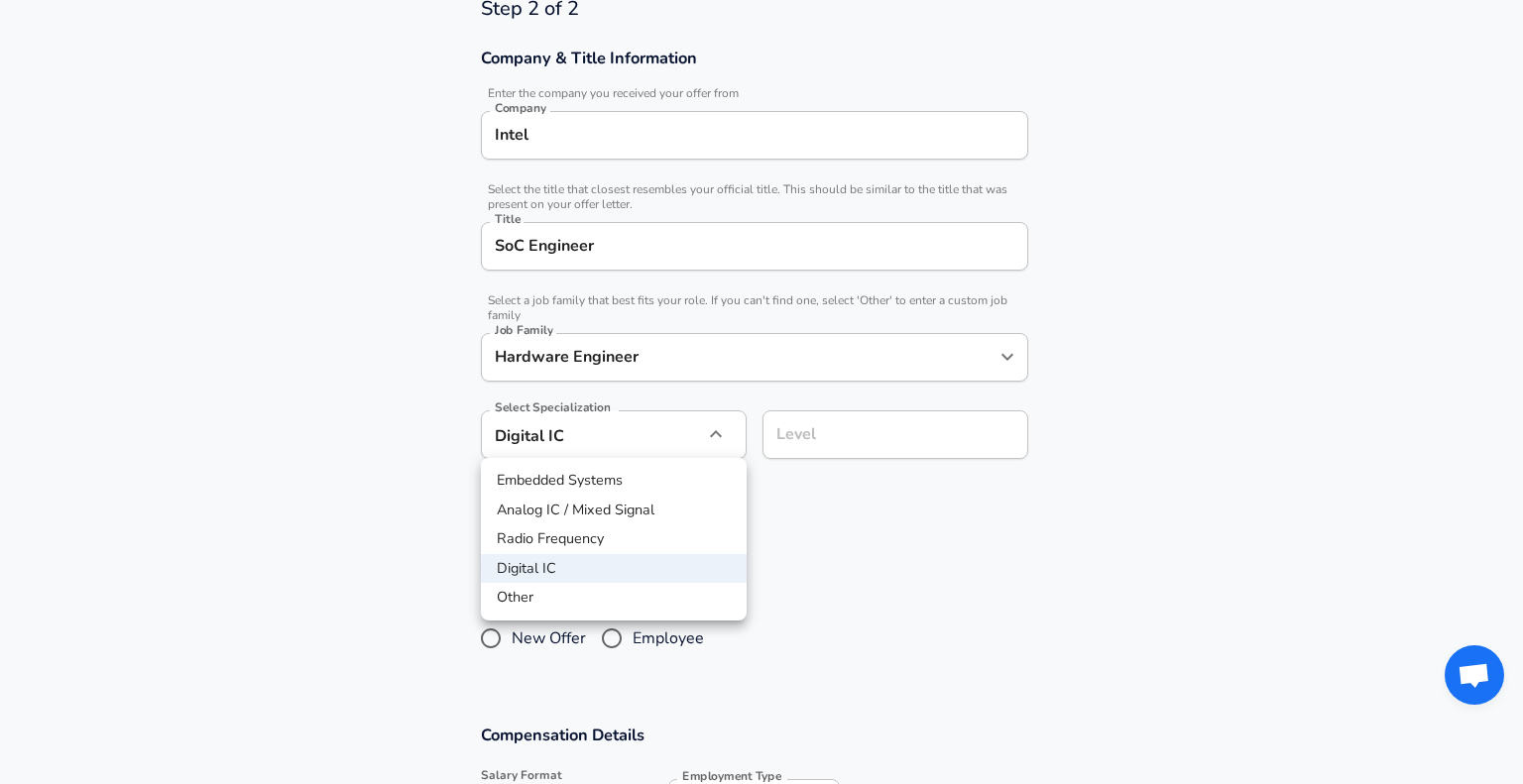 click at bounding box center (762, 392) 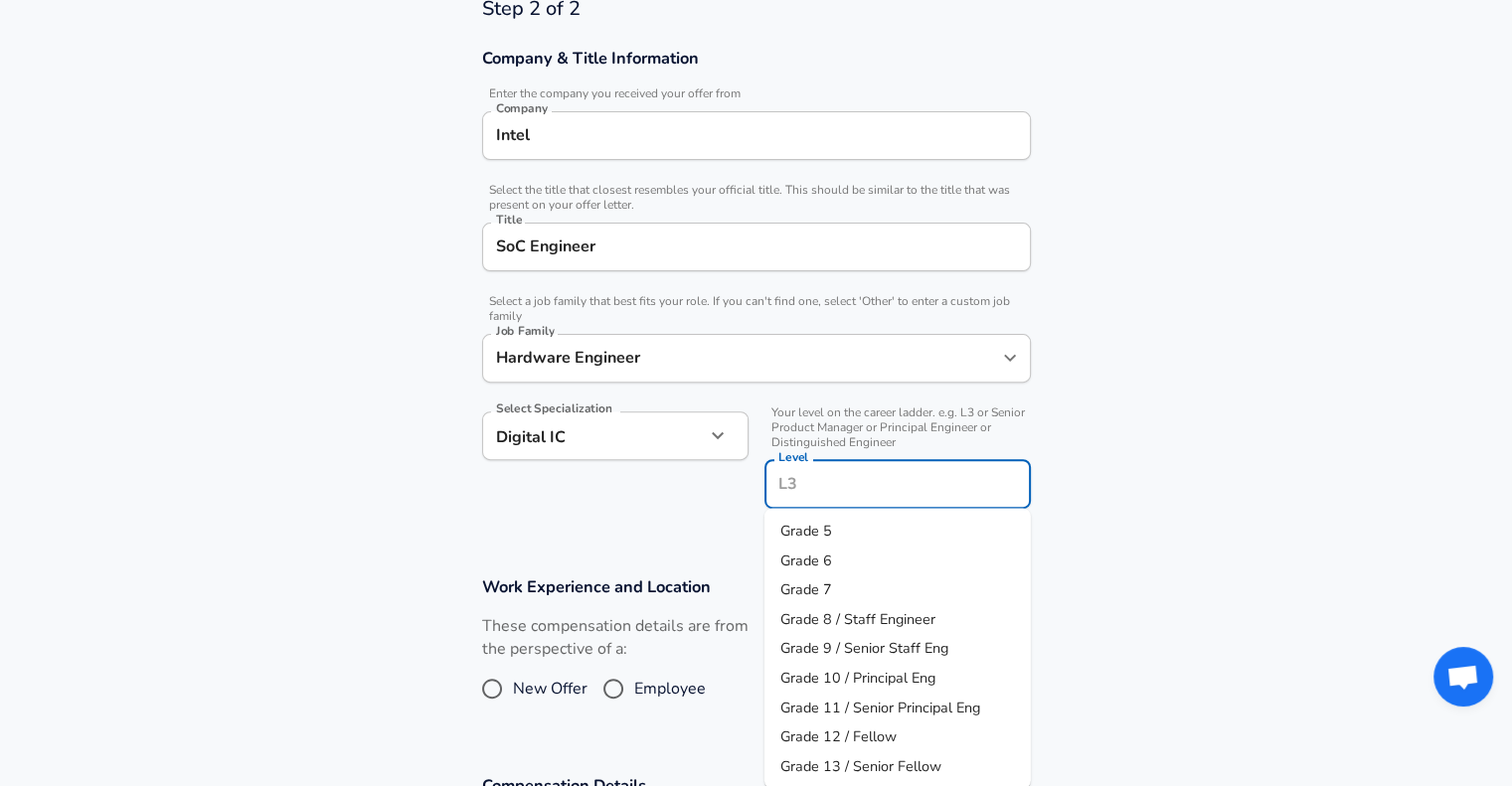 scroll, scrollTop: 611, scrollLeft: 0, axis: vertical 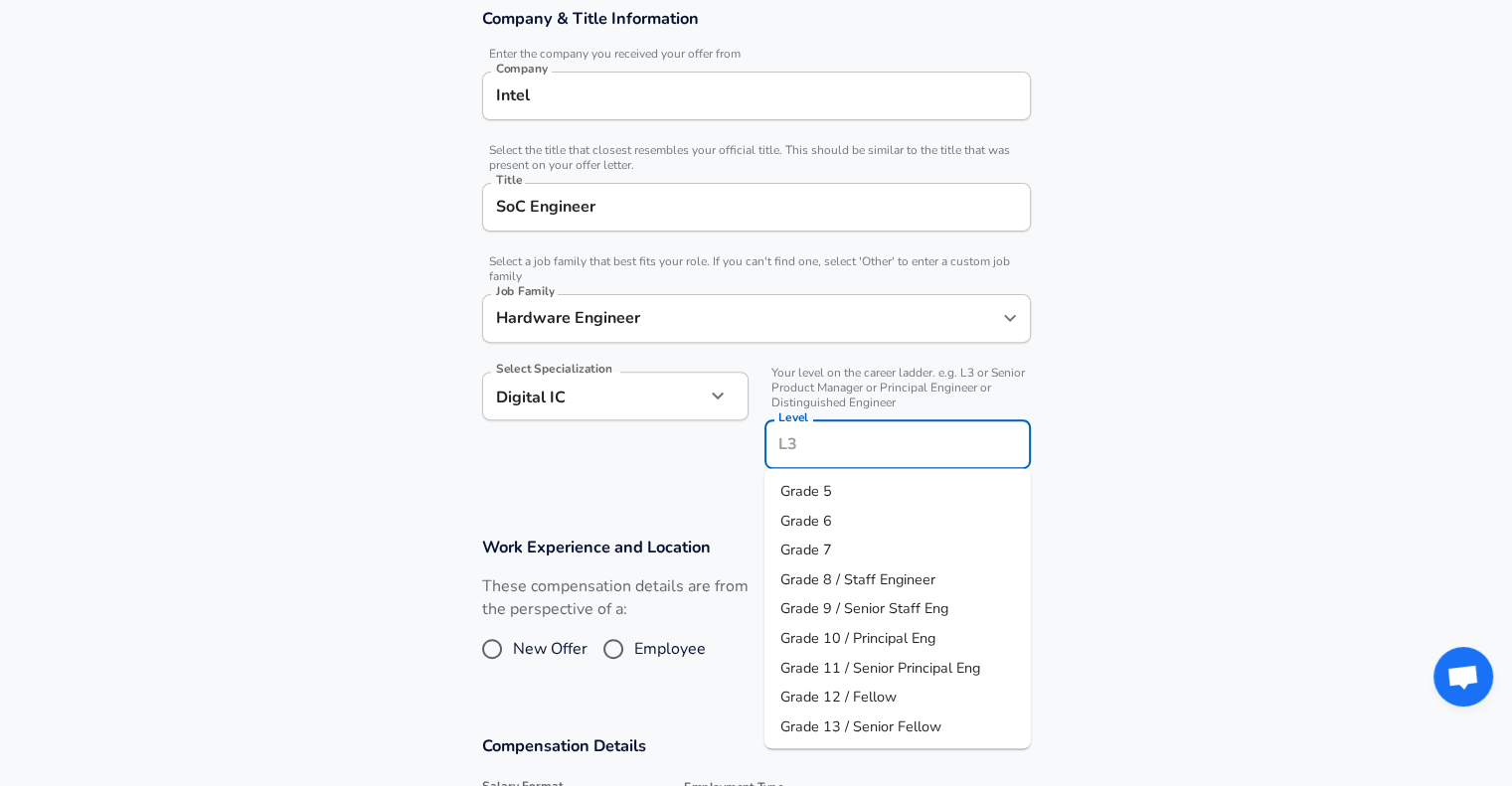 click on "Level" at bounding box center (898, 444) 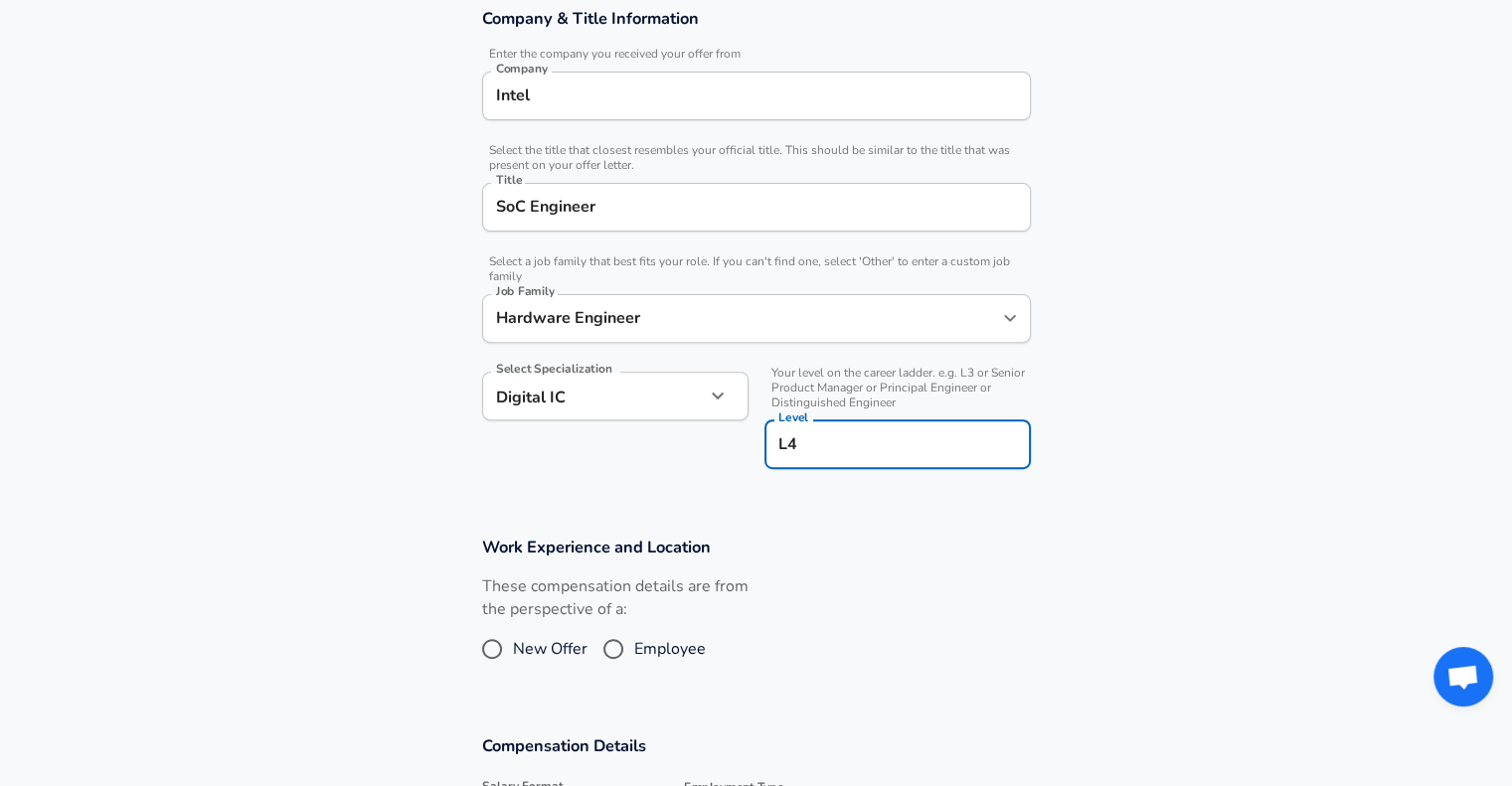 type on "L" 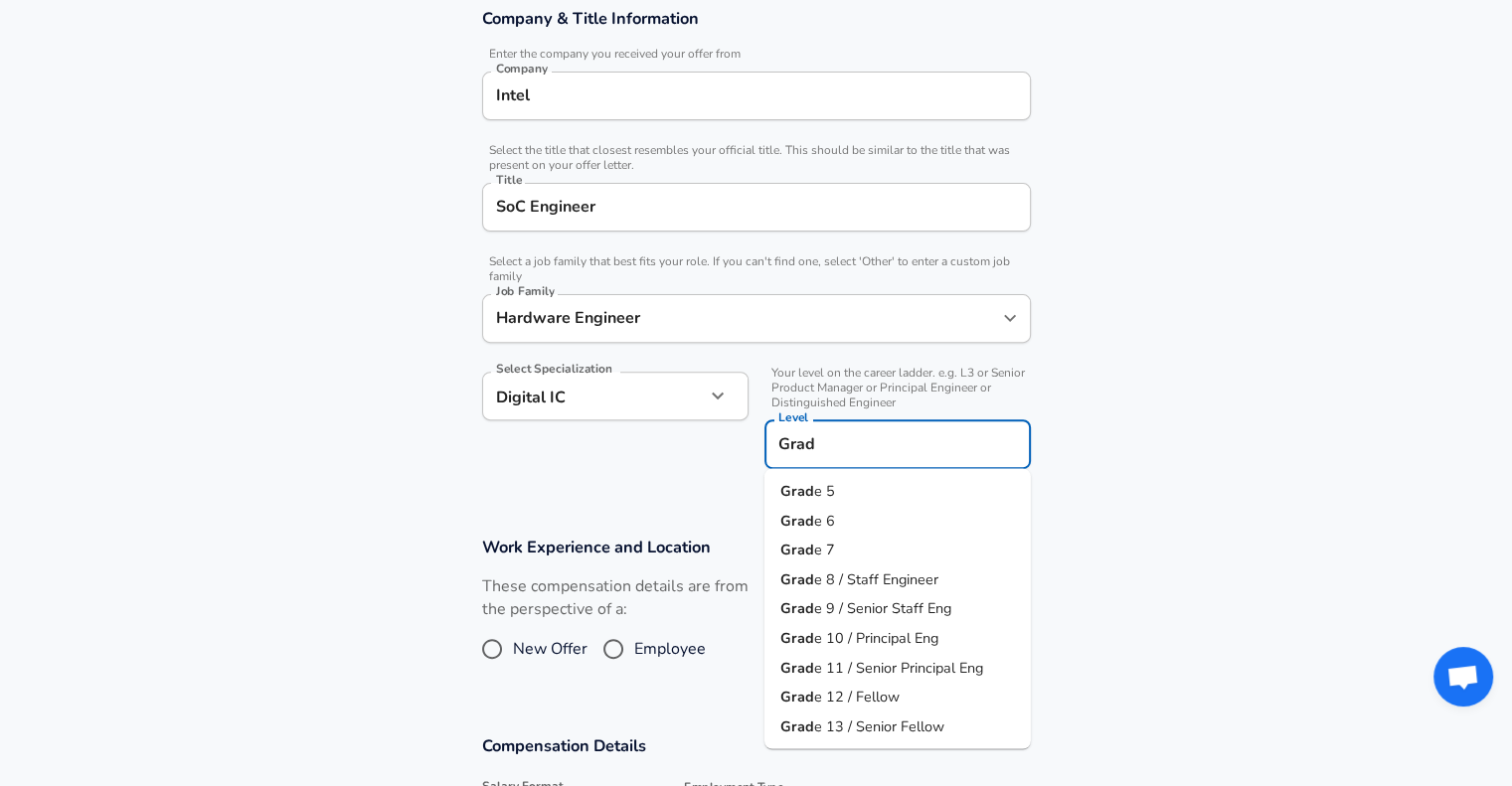 click on "e 8 / Staff Engineer" at bounding box center [876, 578] 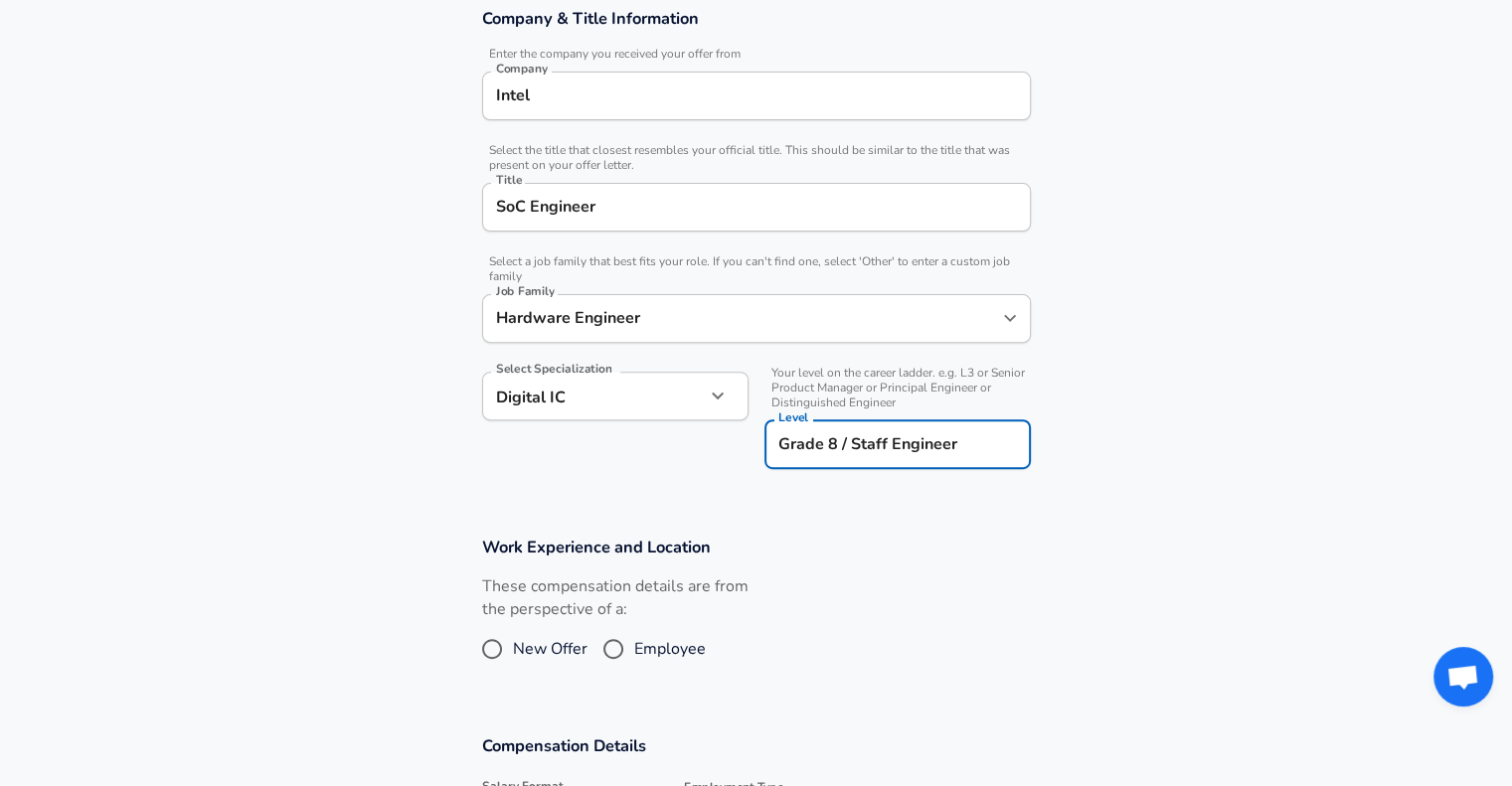 type on "Grade 8 / Staff Engineer" 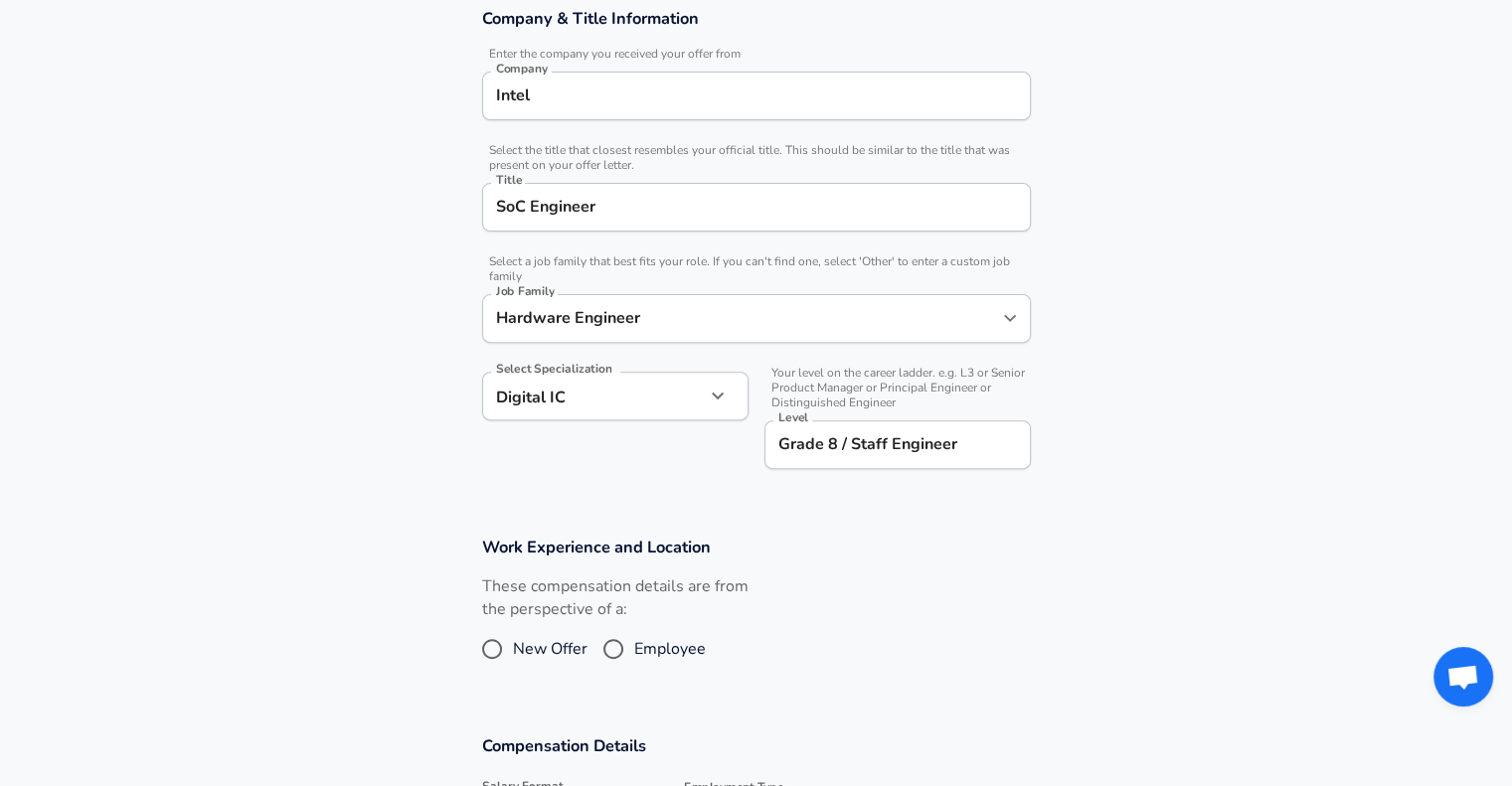 click on "Company & Title Information   Enter the company you received your offer from Company Intel Company   Select the title that closest resembles your official title. This should be similar to the title that was present on your offer letter. Title SoC Engineer Title   Select a job family that best fits your role. If you can't find one, select 'Other' to enter a custom job family Job Family Hardware Engineer Job Family Select Specialization Digital IC Digital IC Select Specialization   Your level on the career ladder. e.g. L3 or Senior Product Manager or Principal Engineer or Distinguished Engineer Level Grade 8 / Staff Engineer Level" at bounding box center (756, 249) 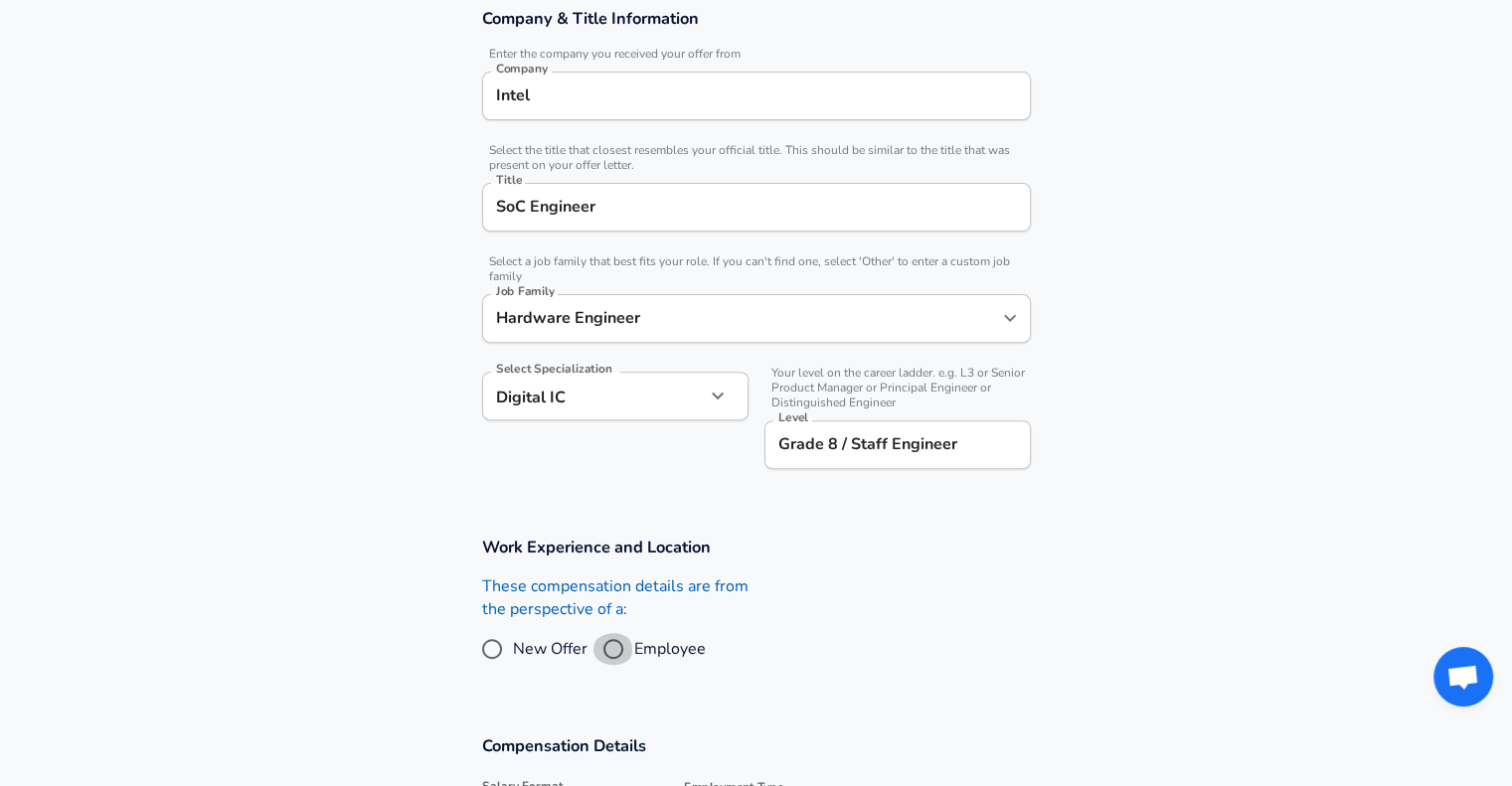 click on "Employee" at bounding box center (613, 649) 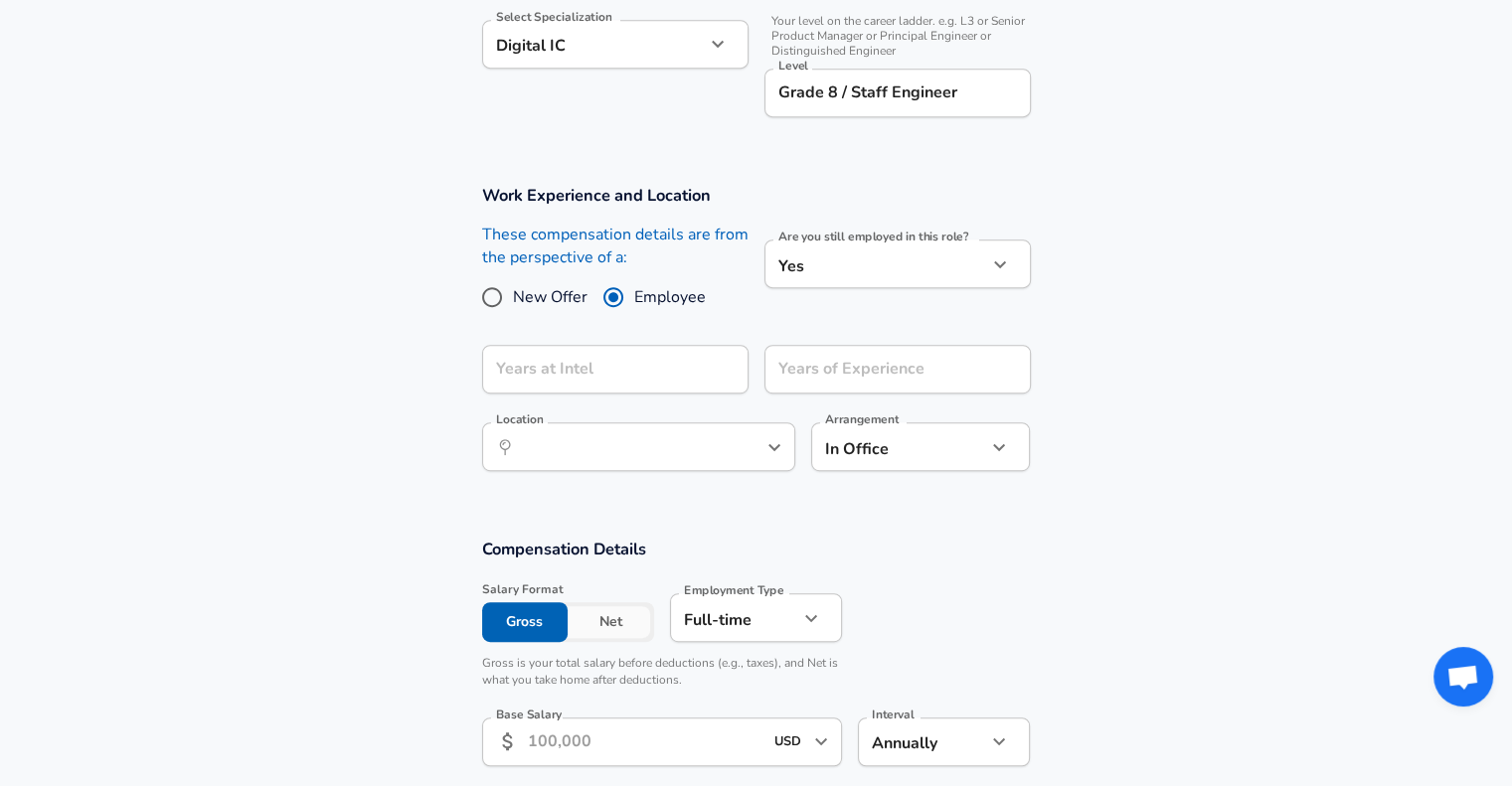 scroll, scrollTop: 944, scrollLeft: 0, axis: vertical 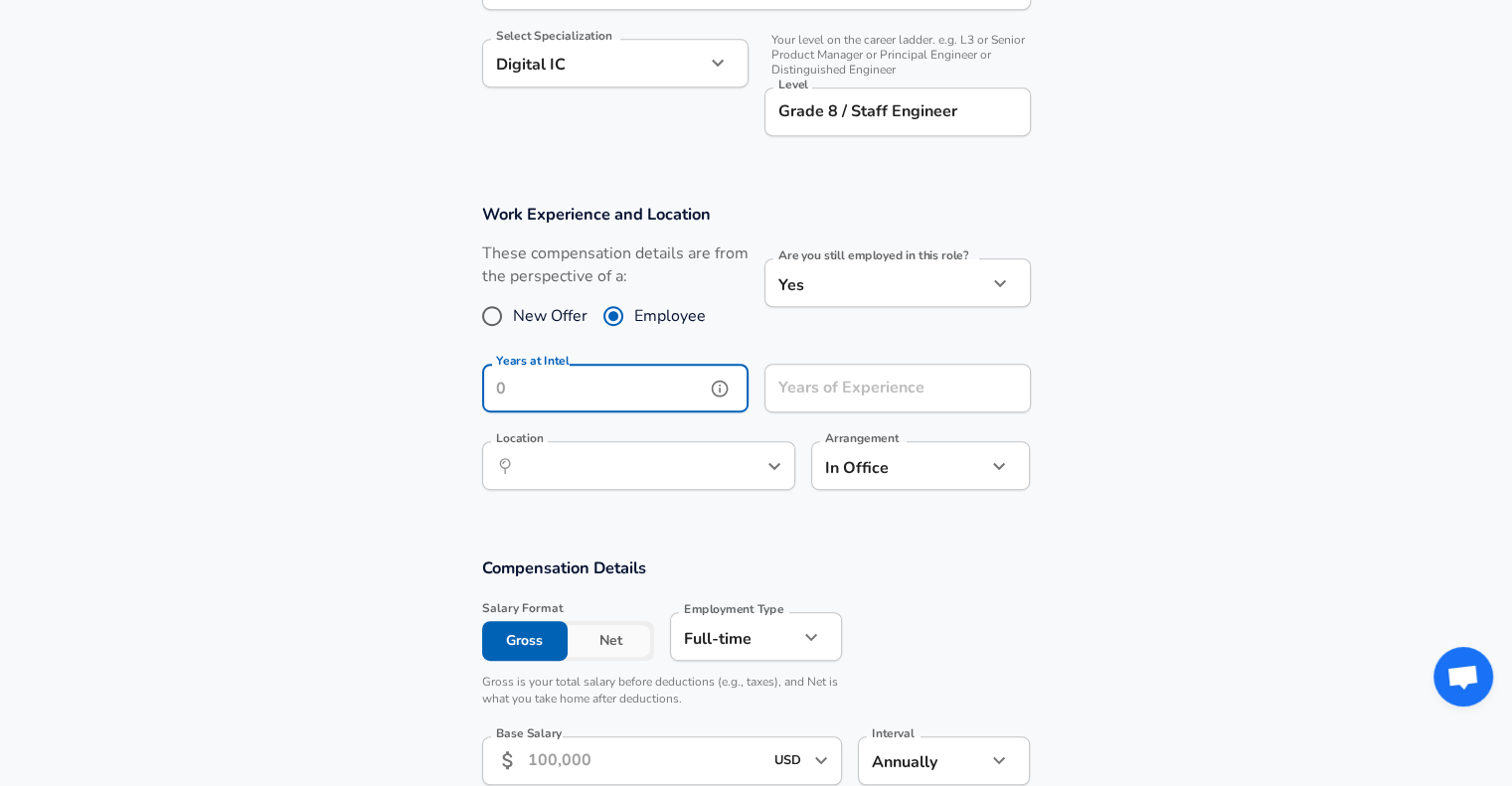 click on "Years at Intel" at bounding box center [593, 388] 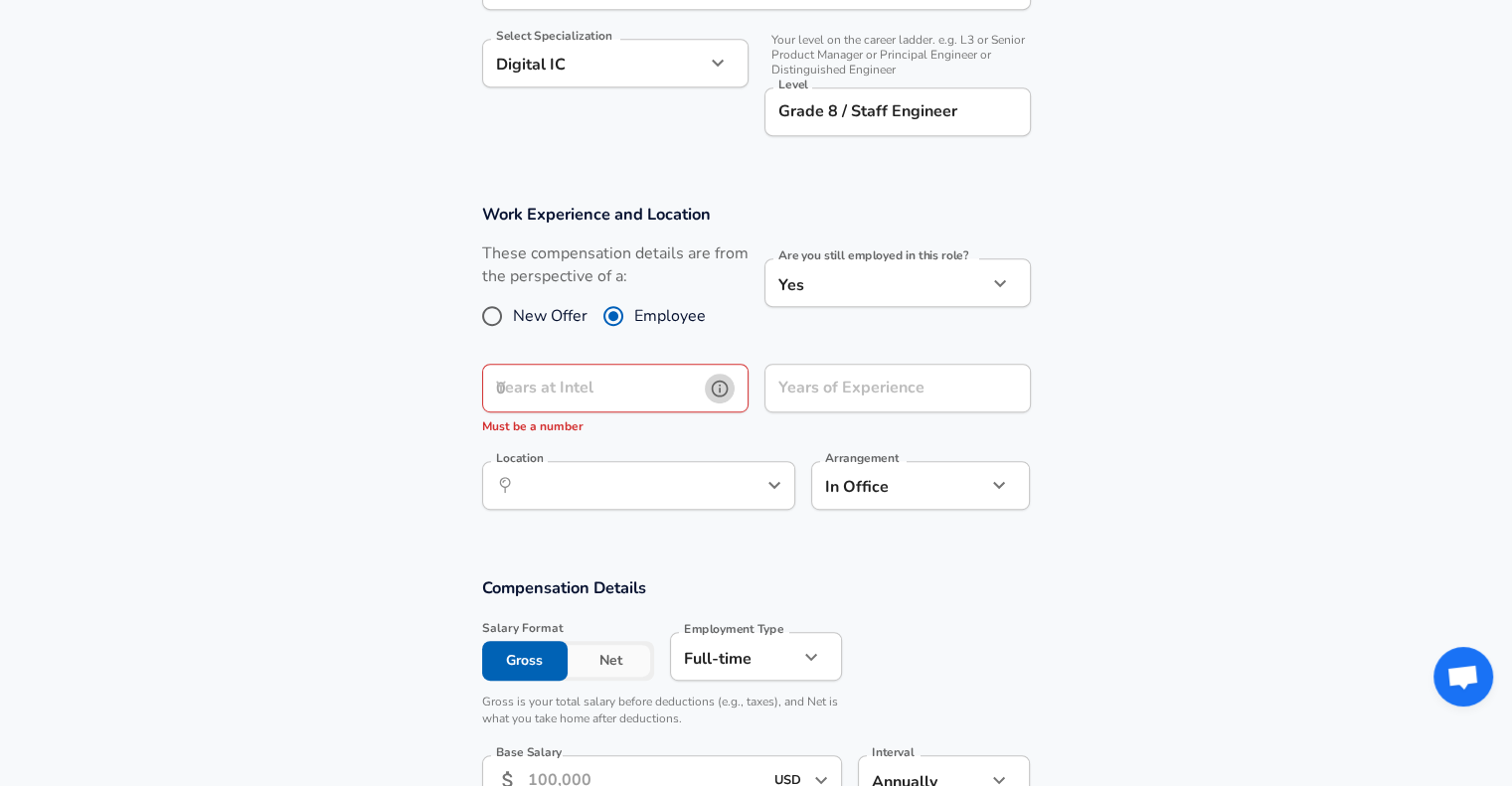 click 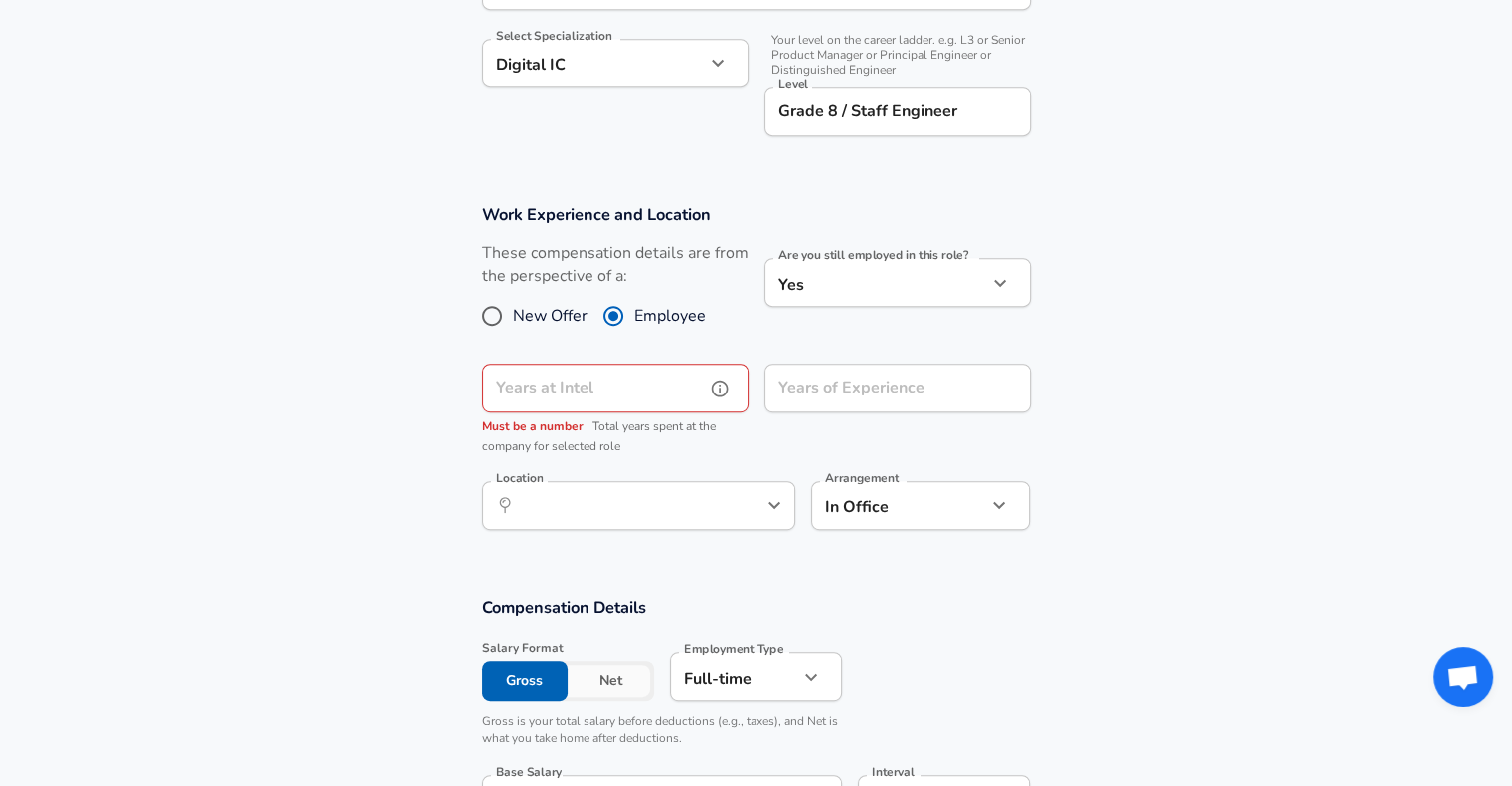 click on "Years at Intel" at bounding box center [593, 388] 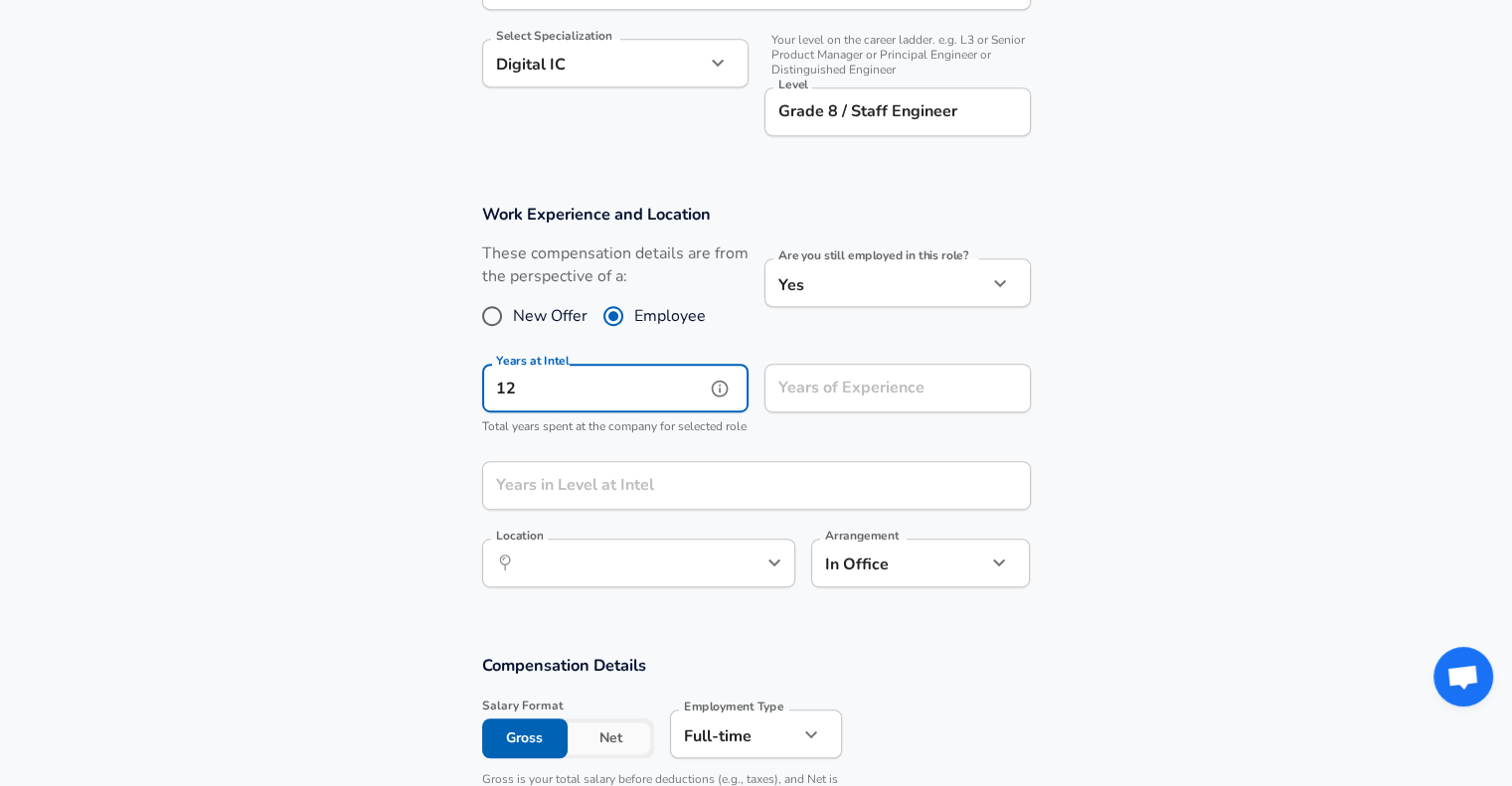 type on "12" 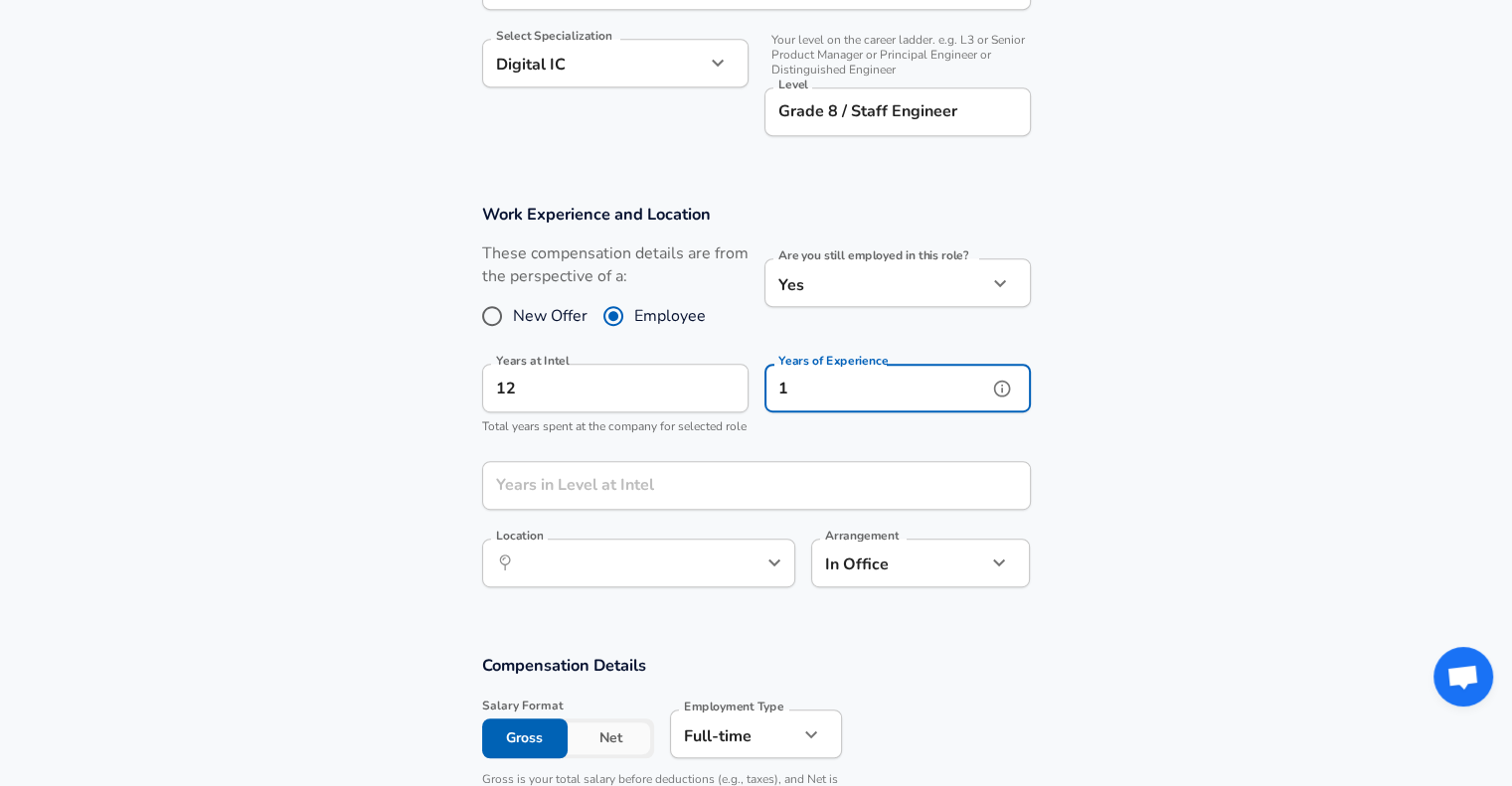 click on "1" at bounding box center [876, 388] 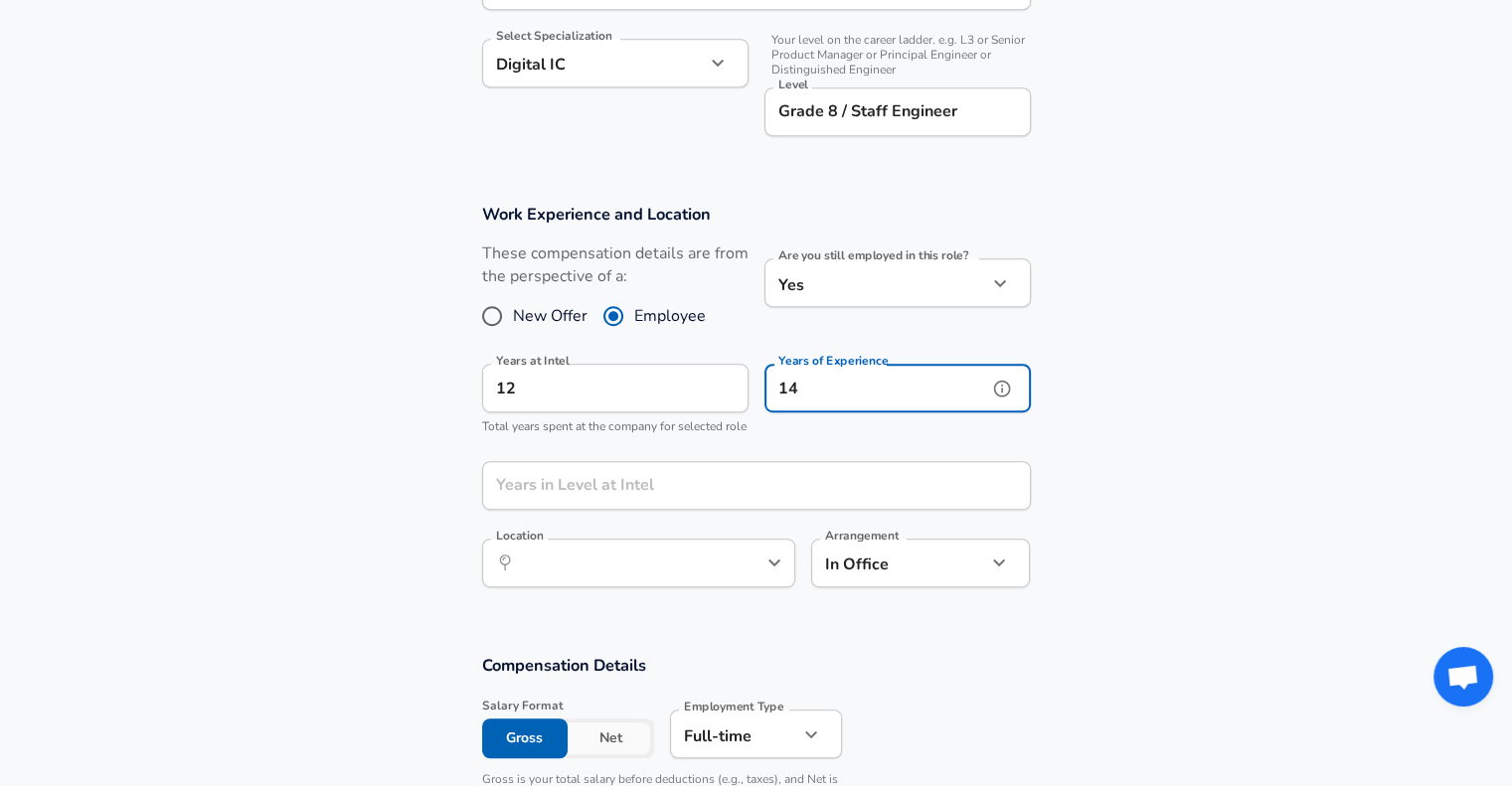 type on "14" 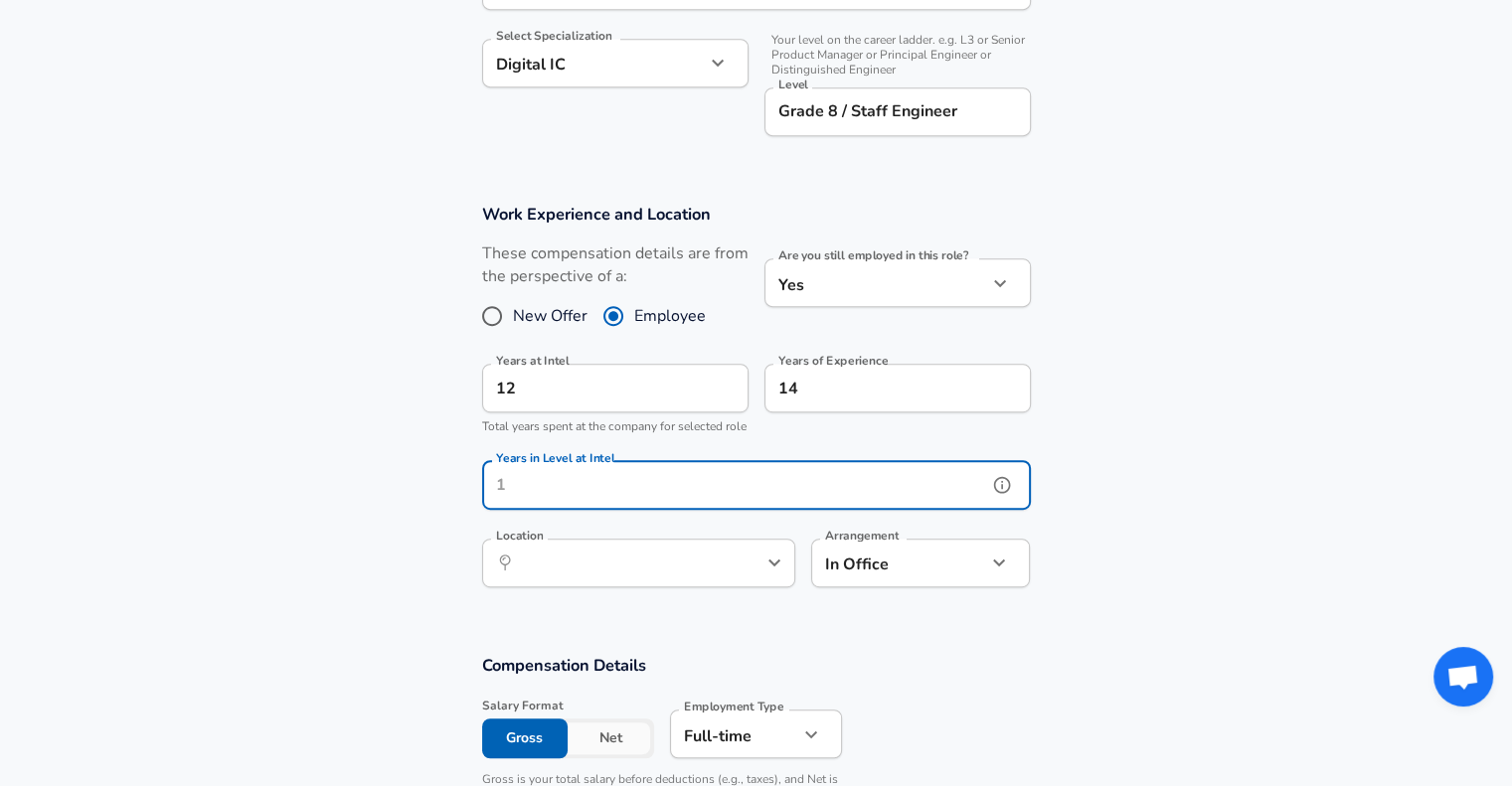 click on "Years in Level at Intel" at bounding box center (735, 485) 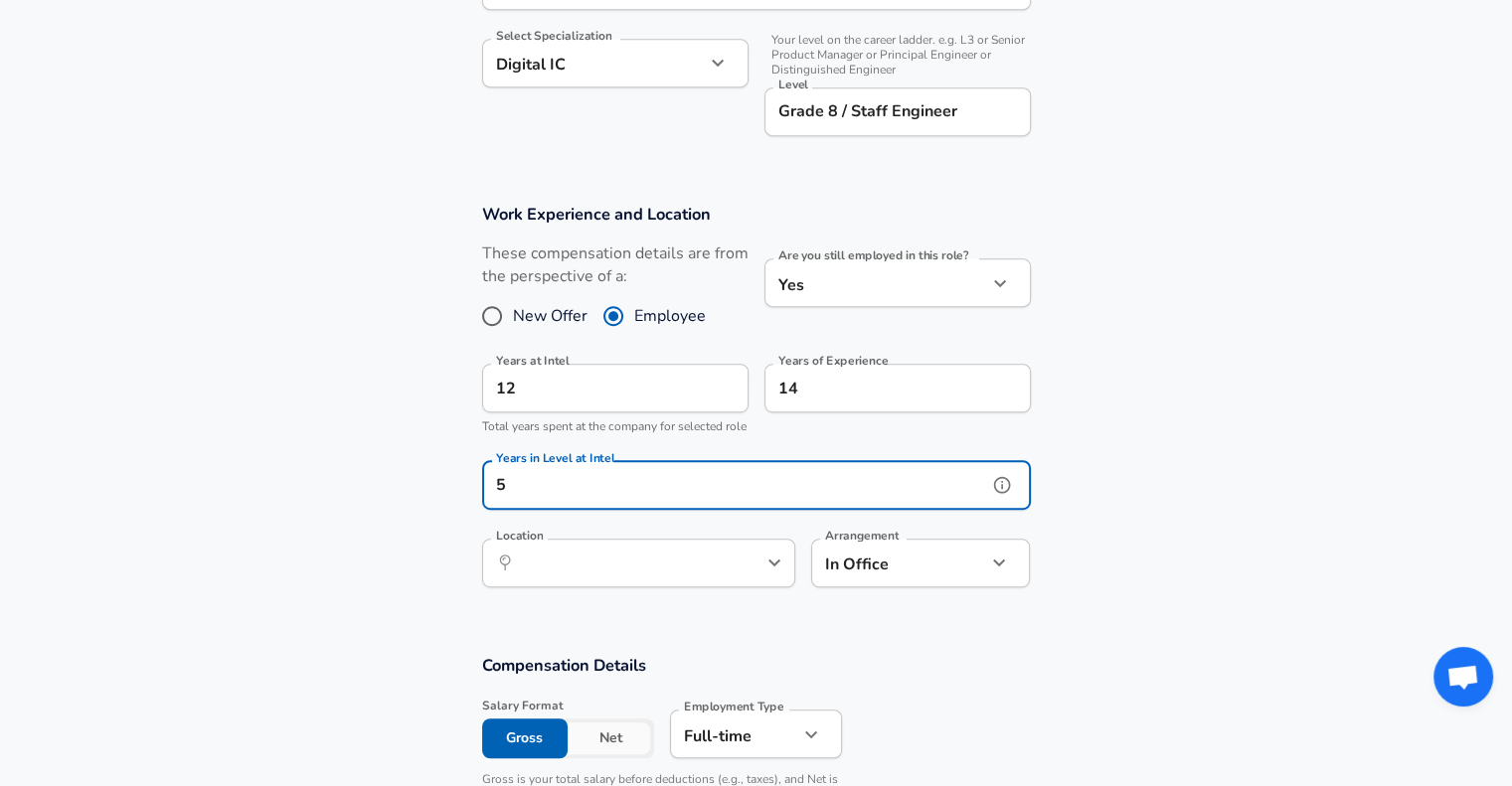 type on "5" 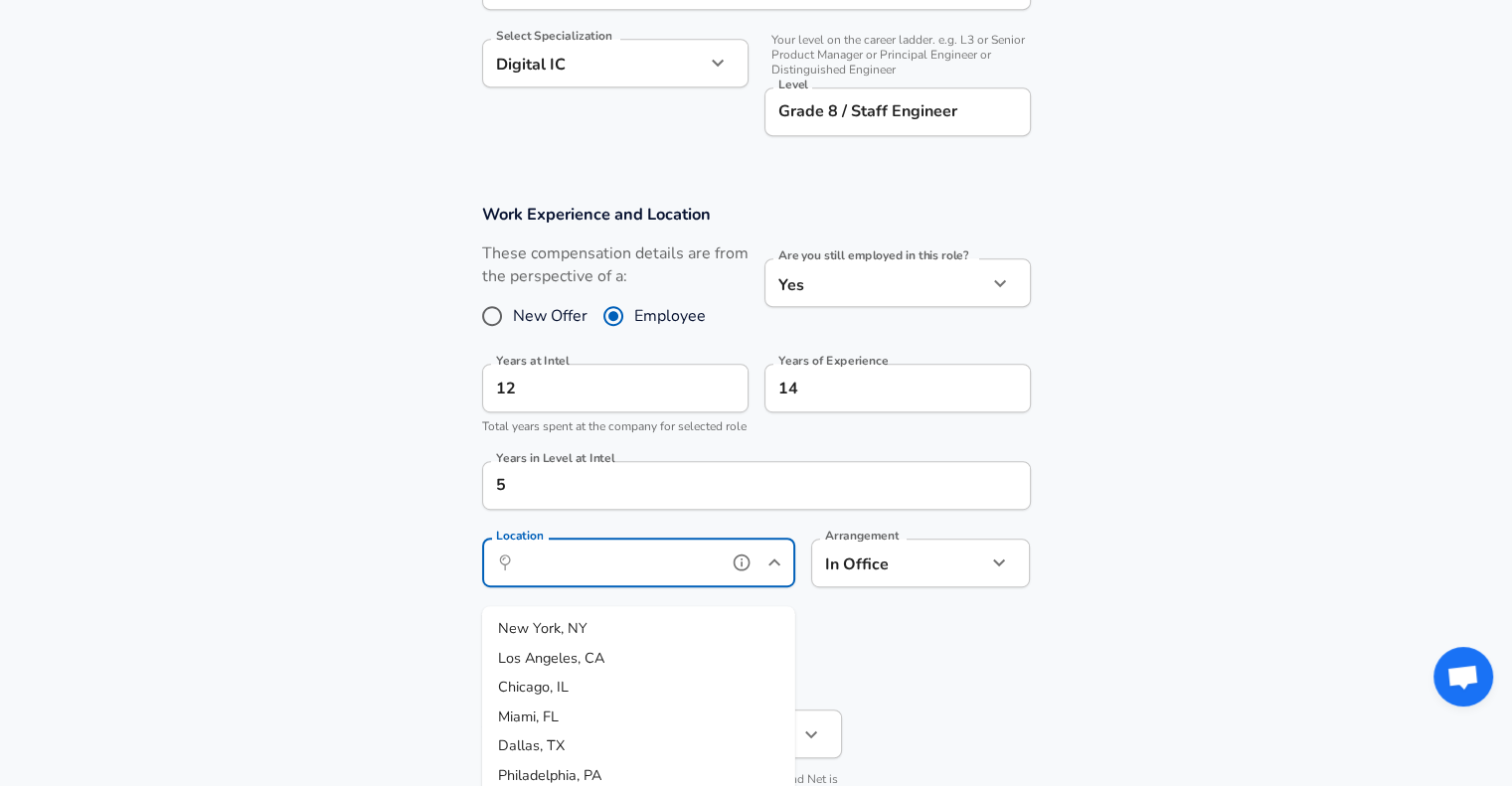 click on "Location" at bounding box center [616, 562] 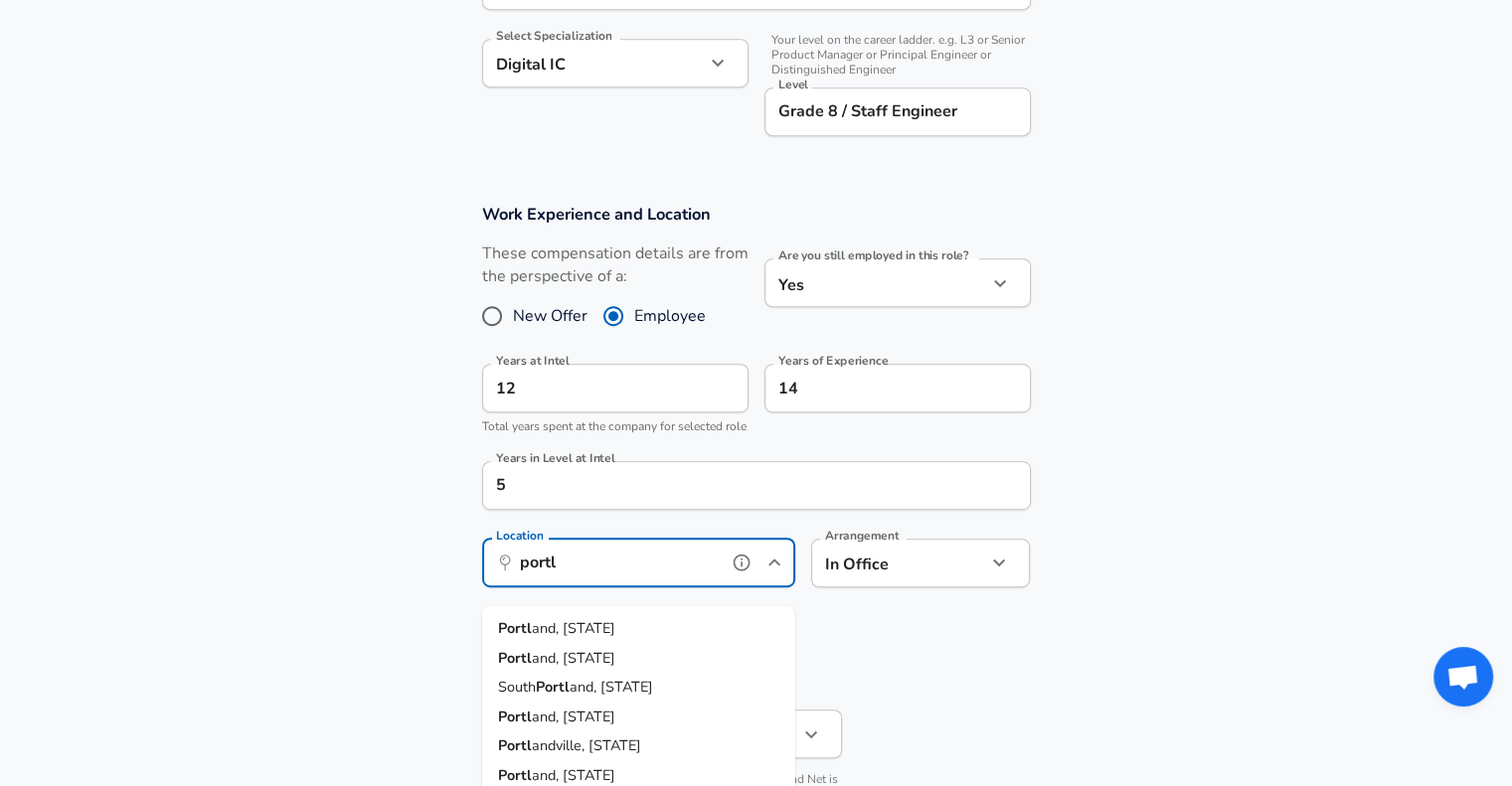 click on "and, [STATE]" at bounding box center [574, 628] 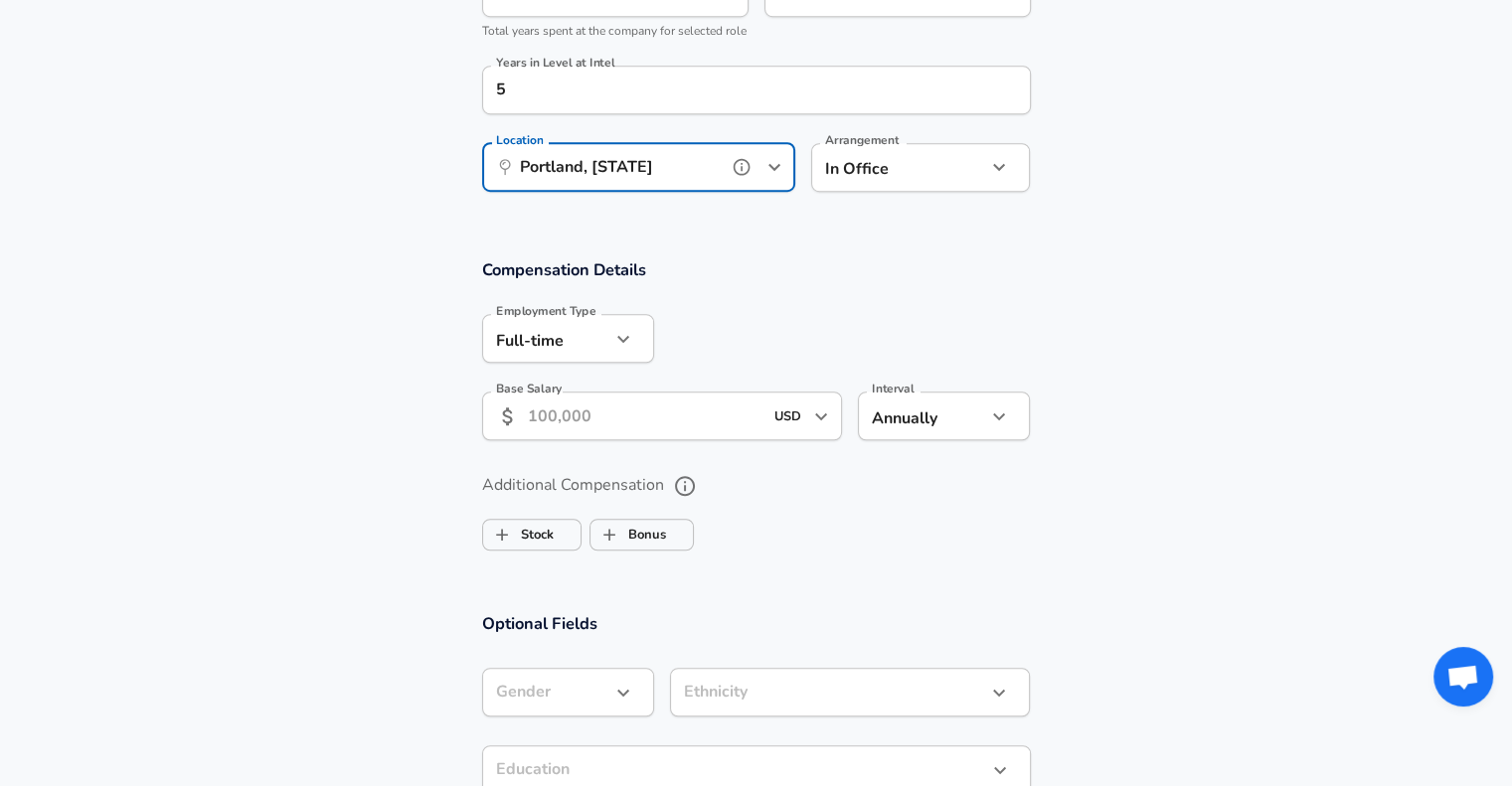scroll, scrollTop: 1346, scrollLeft: 0, axis: vertical 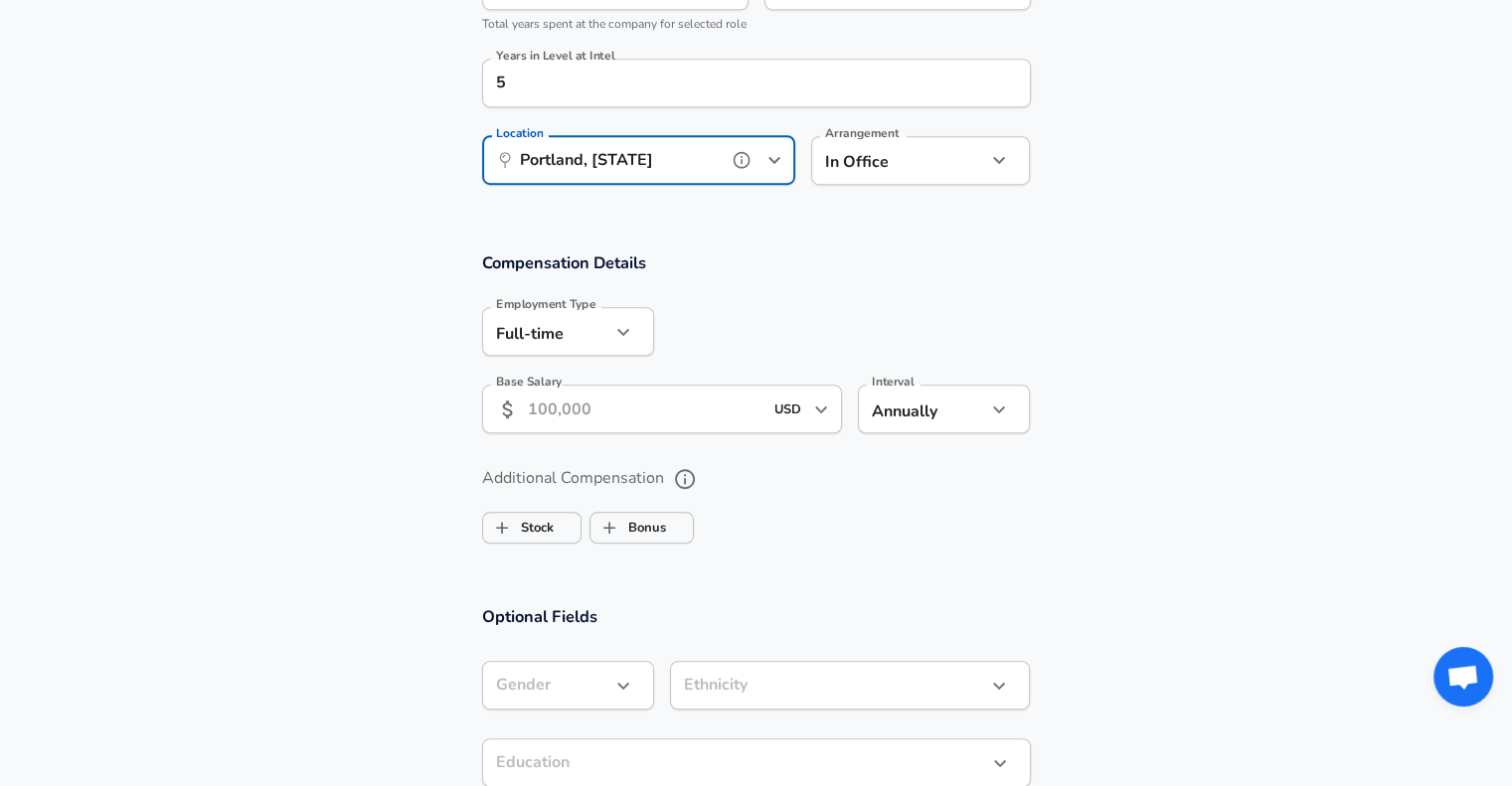 type on "Portland, [STATE]" 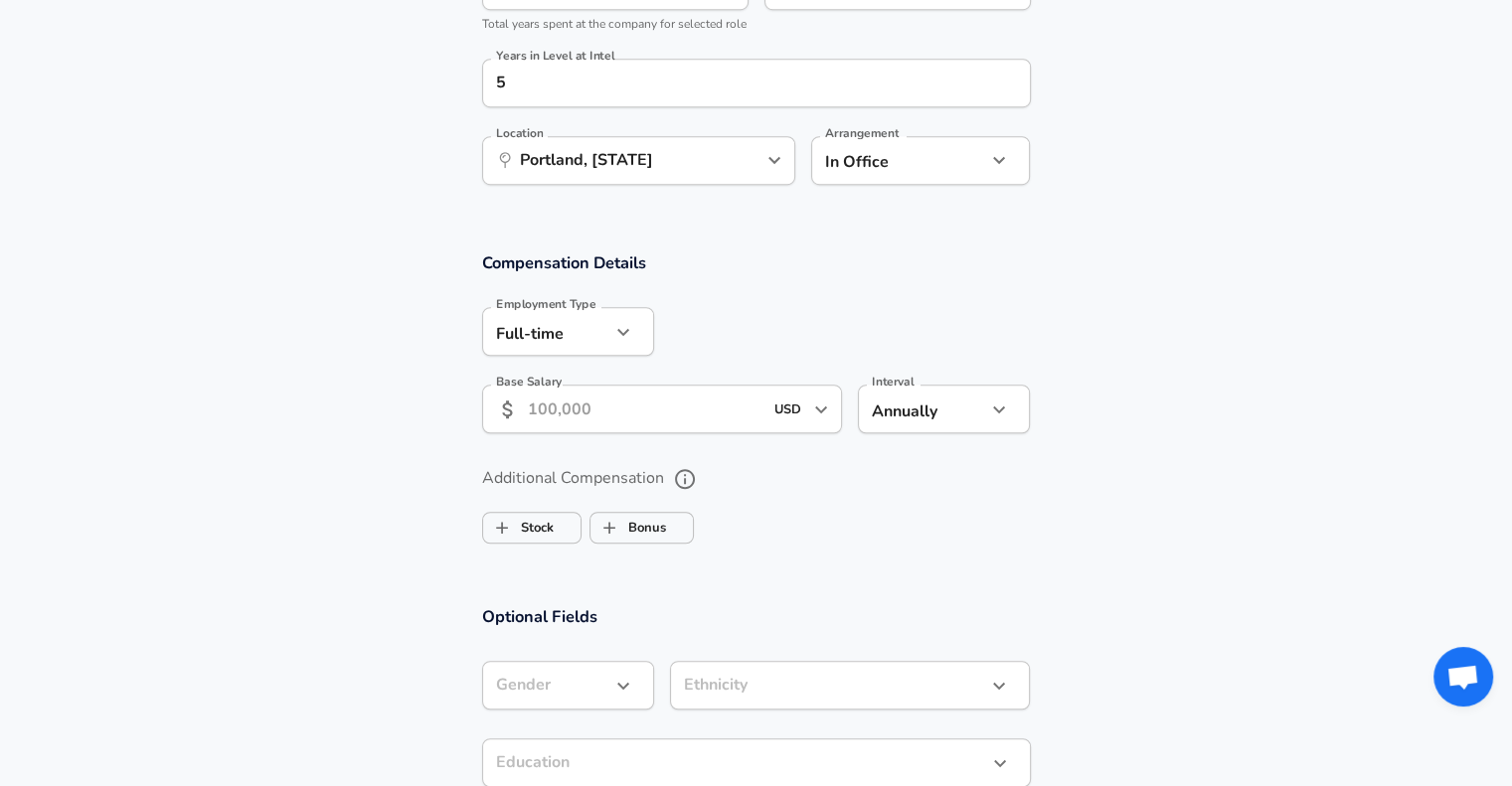click on "Base Salary" at bounding box center (645, 408) 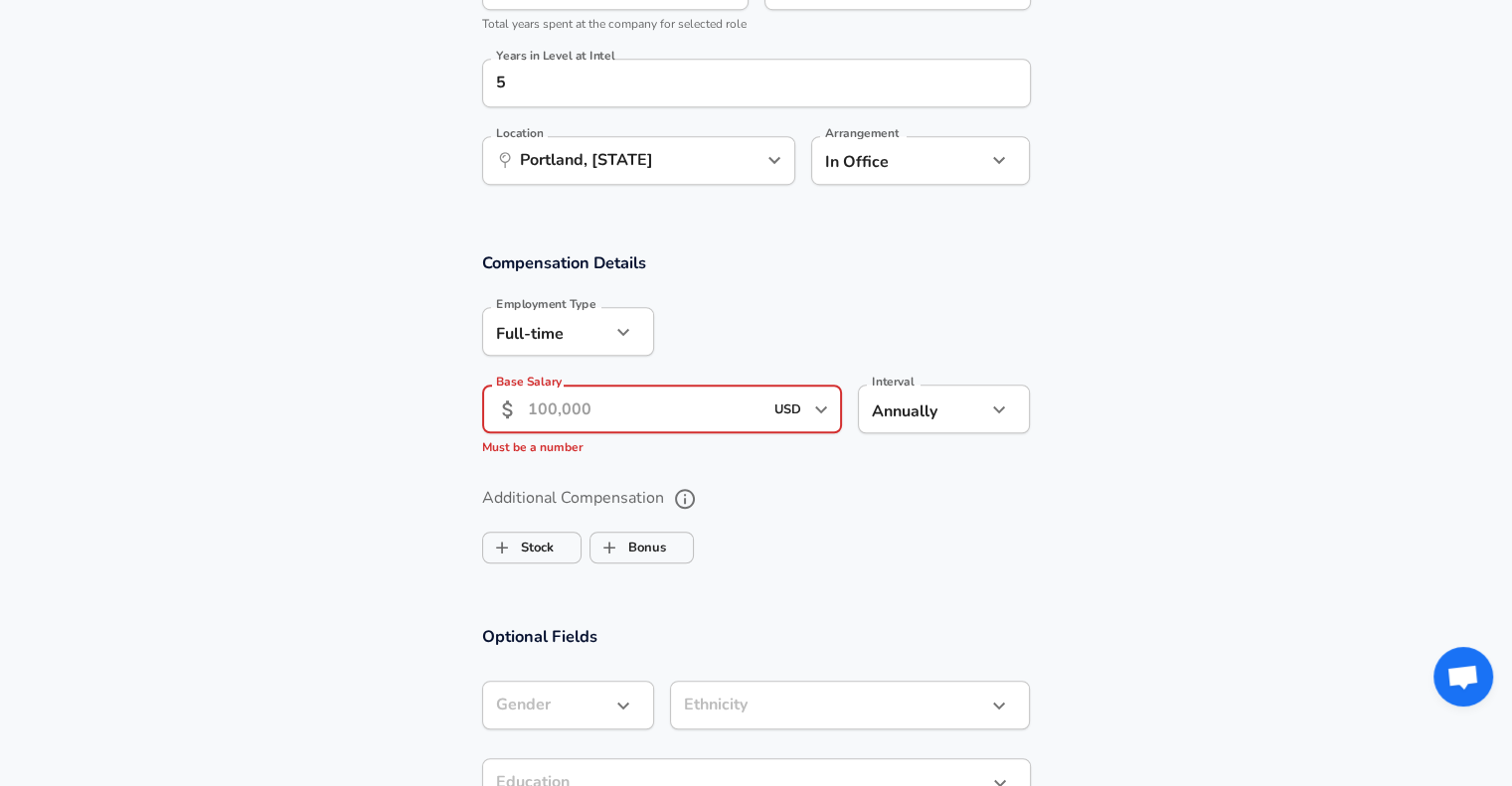 click on "Base Salary" at bounding box center (645, 408) 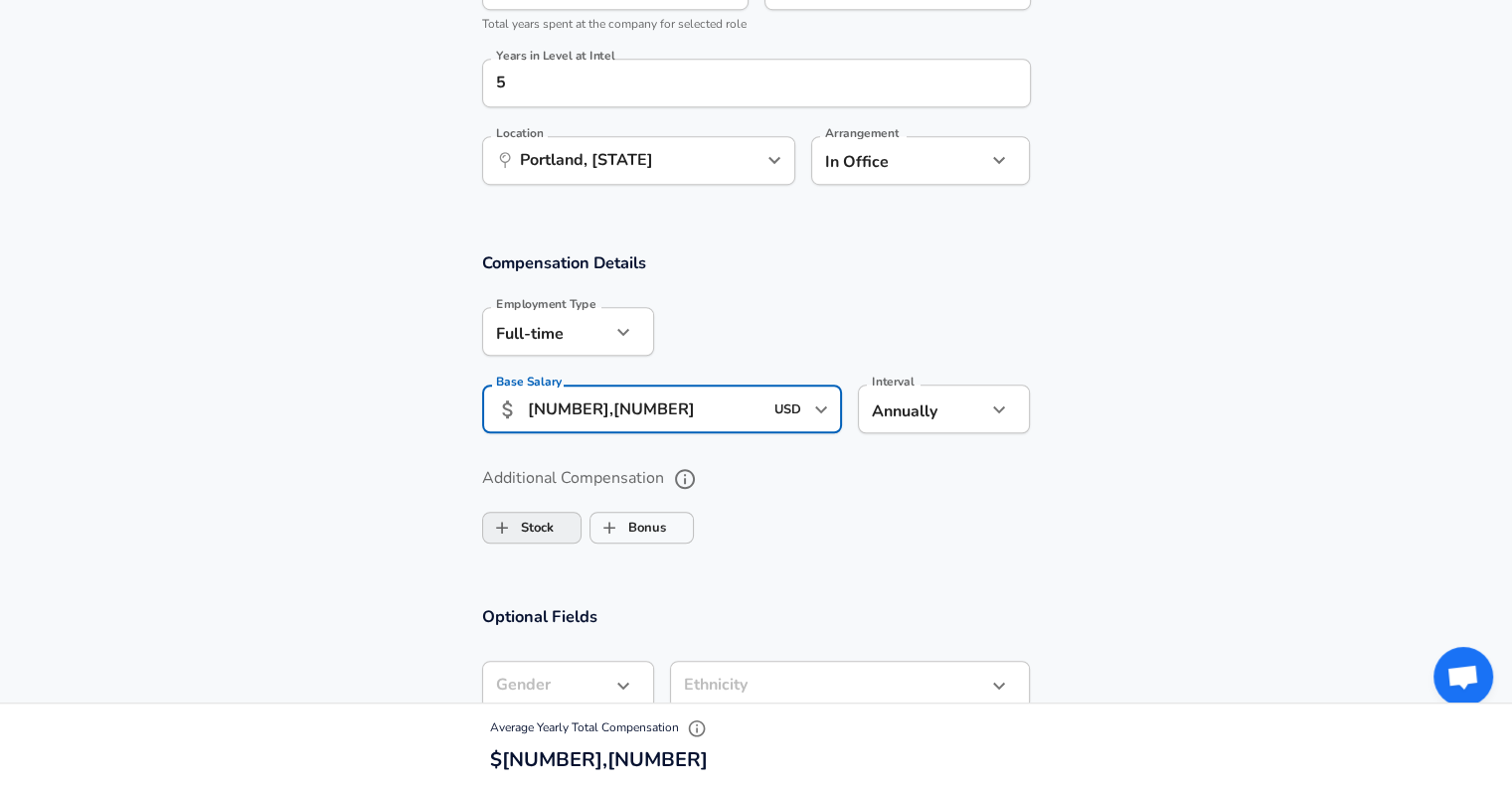 type on "[NUMBER],[NUMBER]" 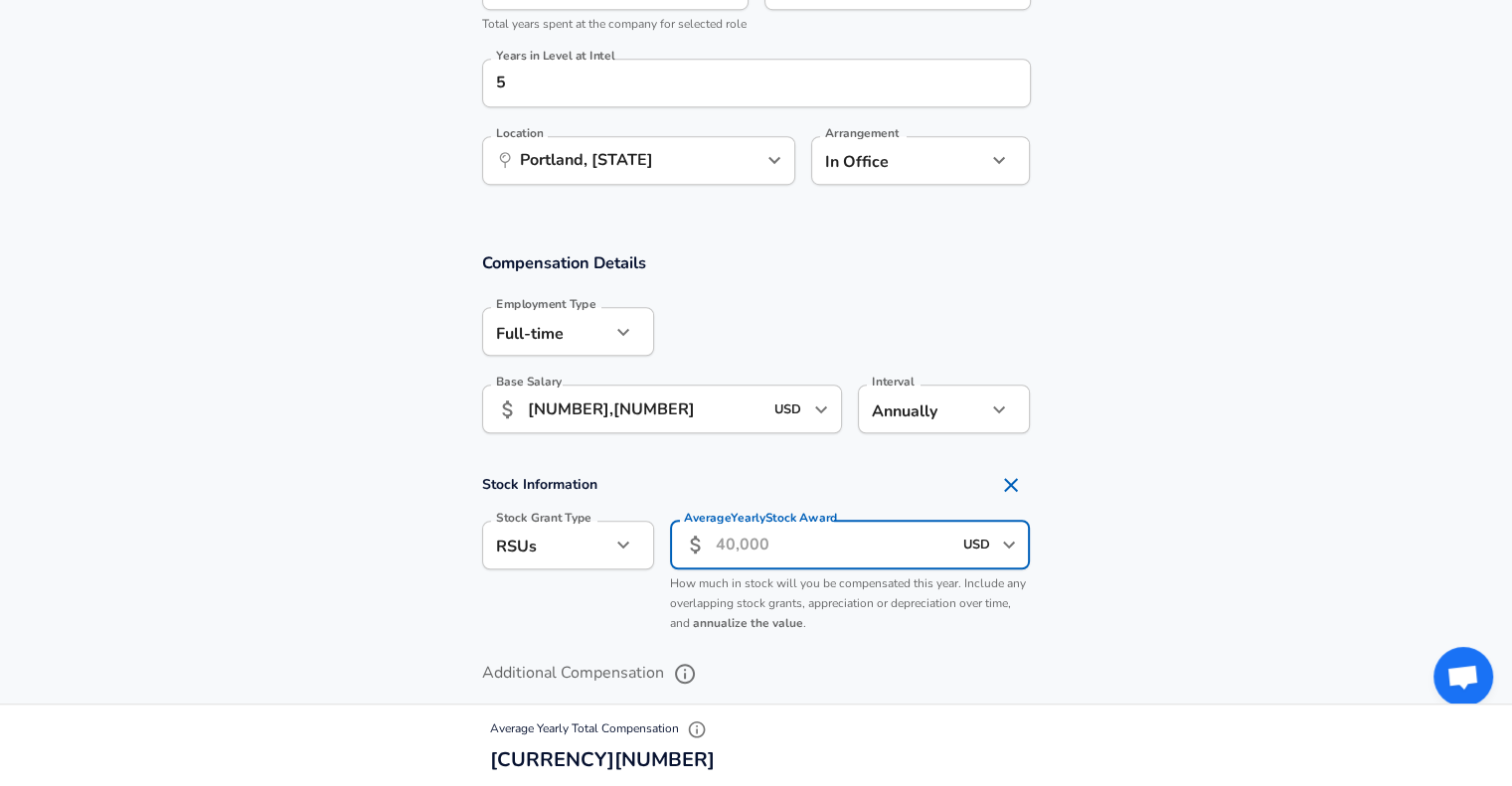 click on "Average  Yearly  Stock Award" at bounding box center [833, 545] 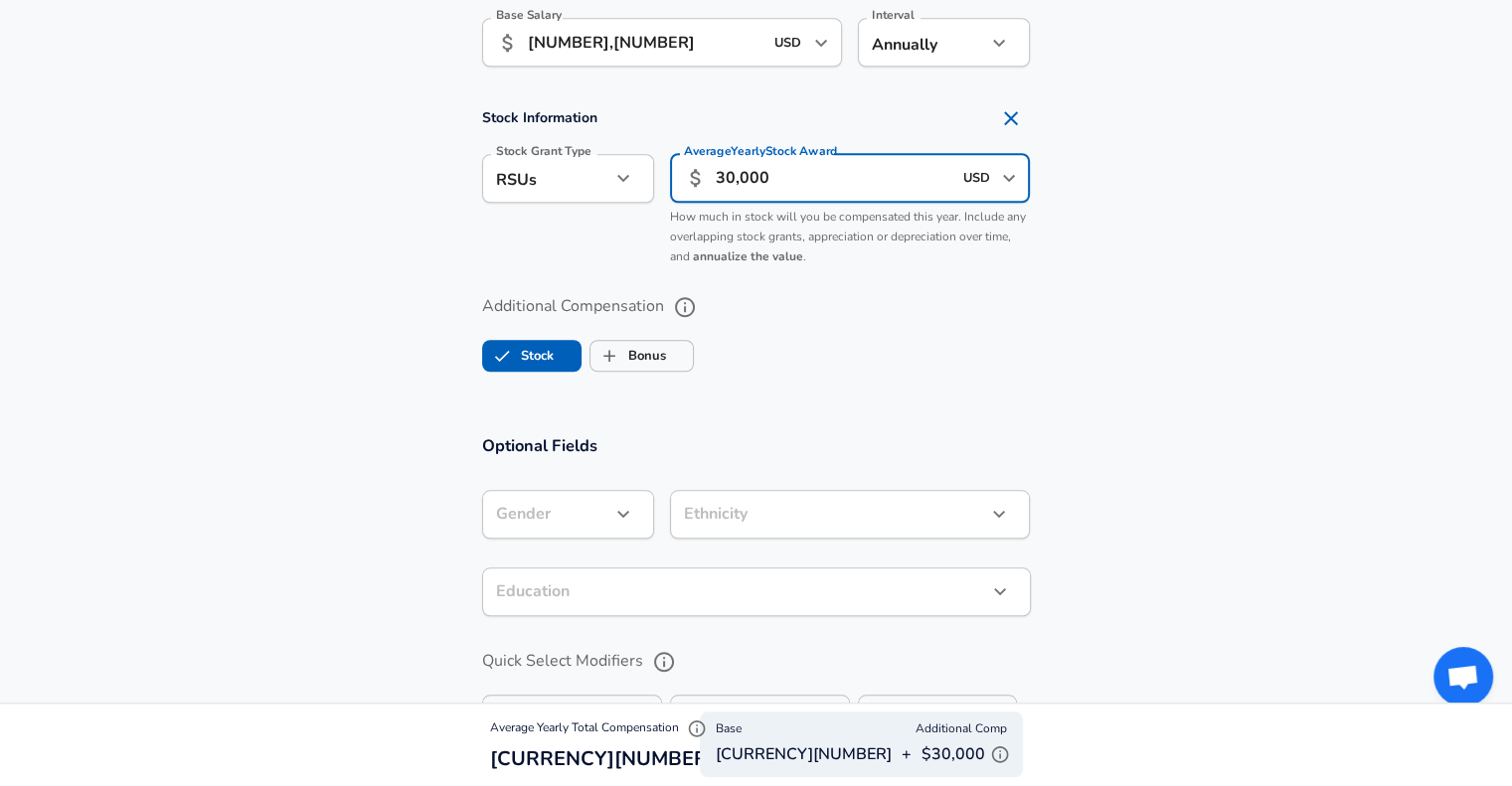 scroll, scrollTop: 1749, scrollLeft: 0, axis: vertical 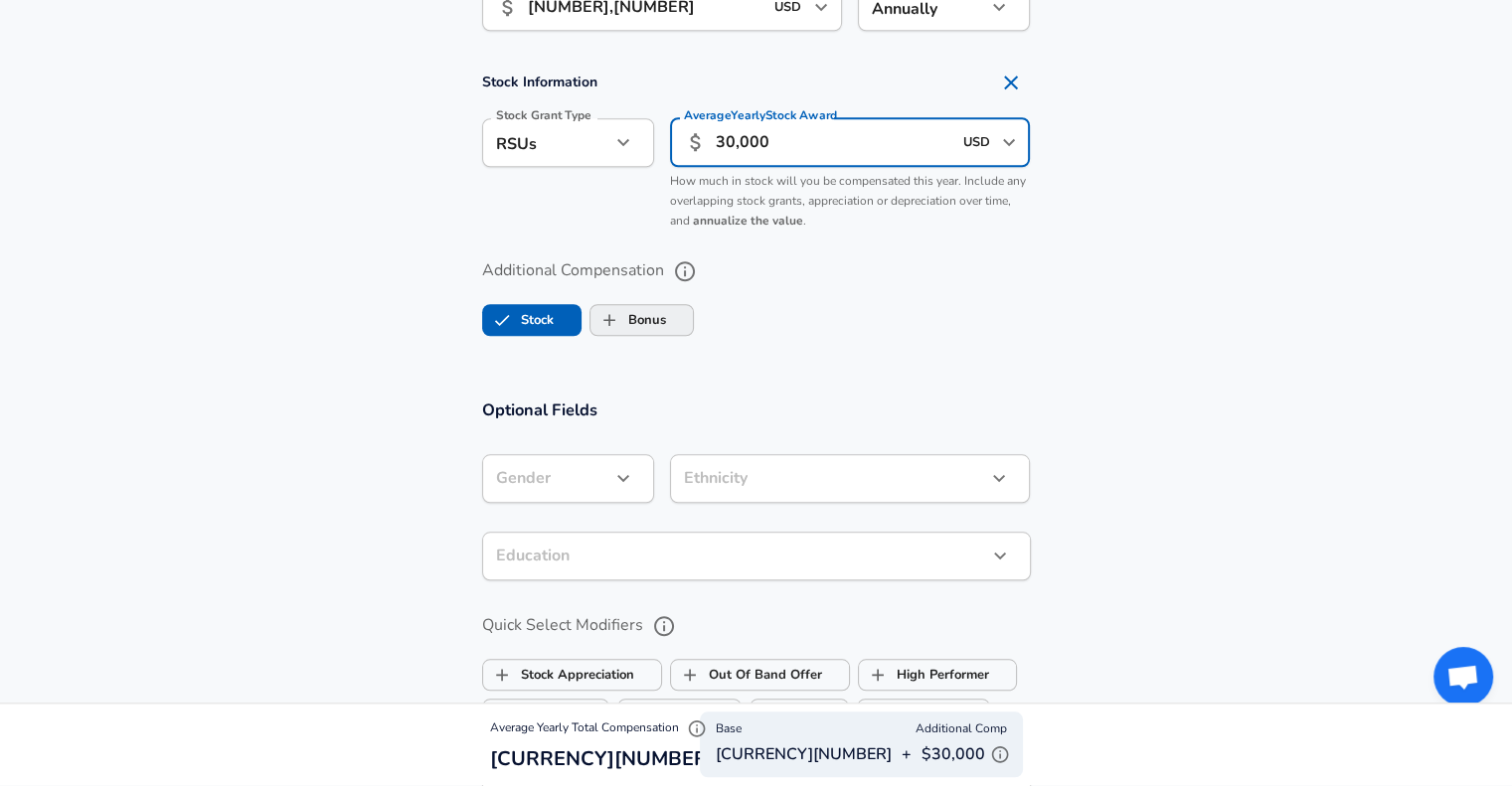 type on "30,000" 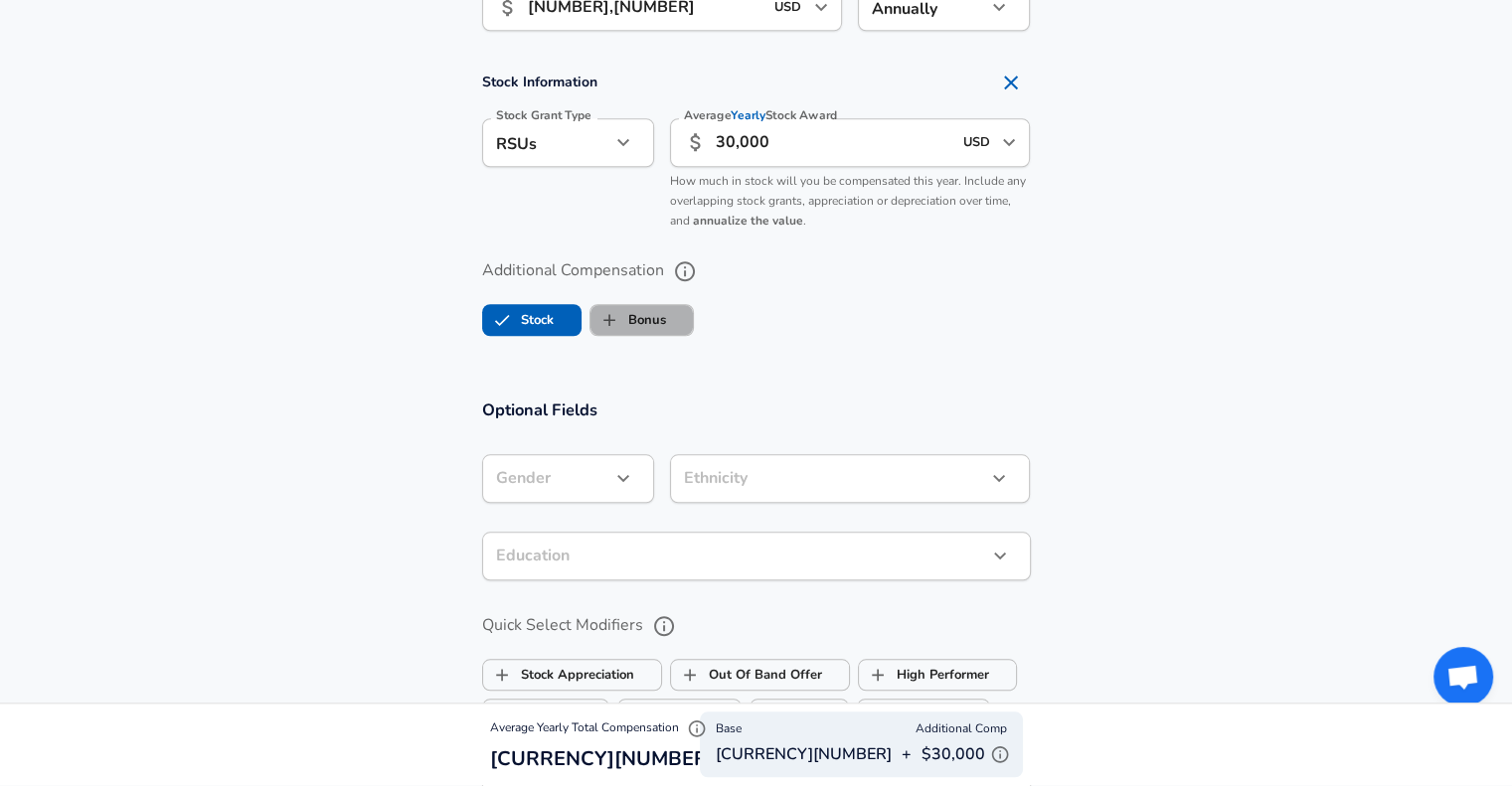 click on "Bonus" at bounding box center (628, 320) 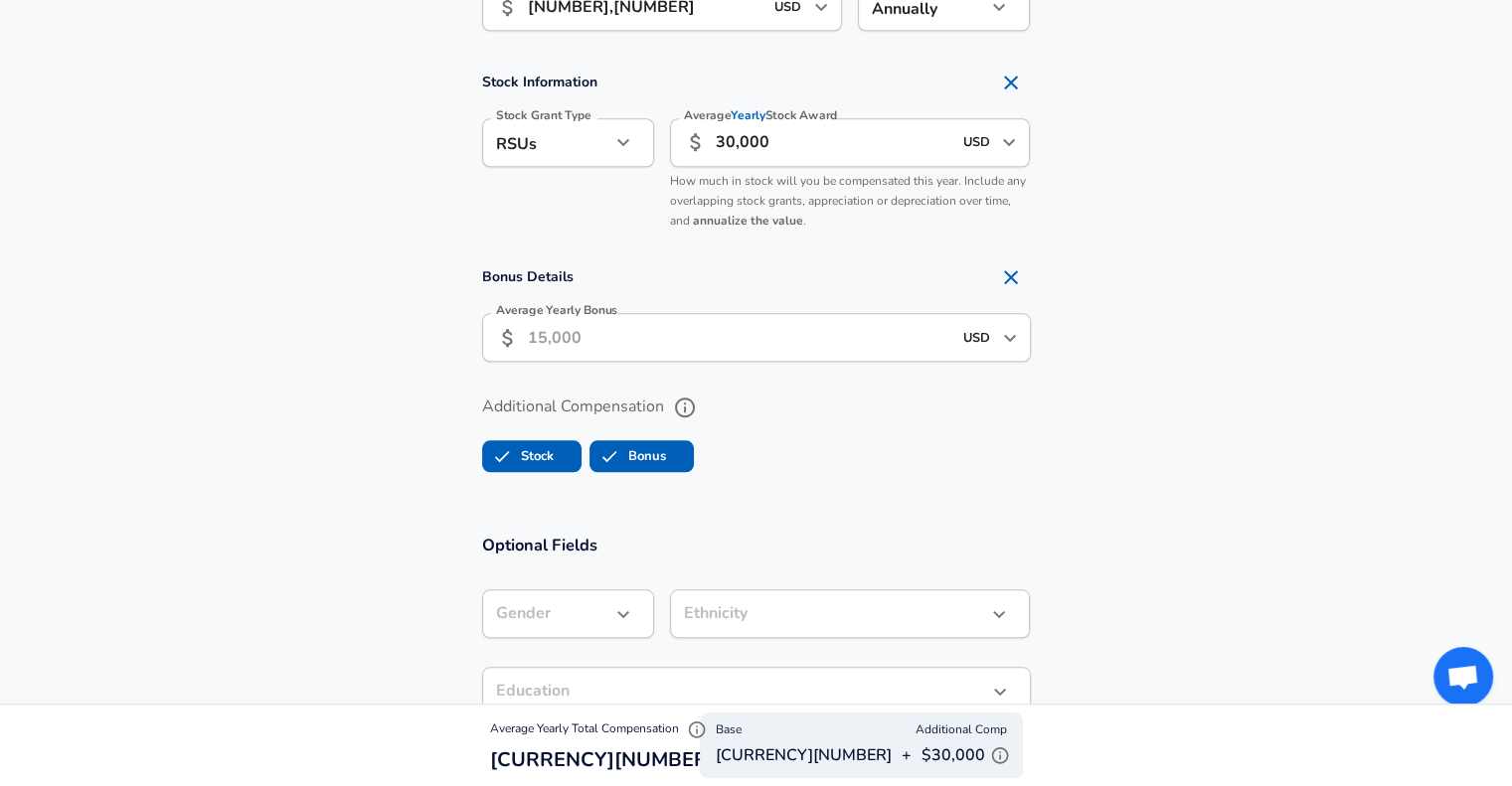 click on "Average Yearly Bonus" at bounding box center [740, 337] 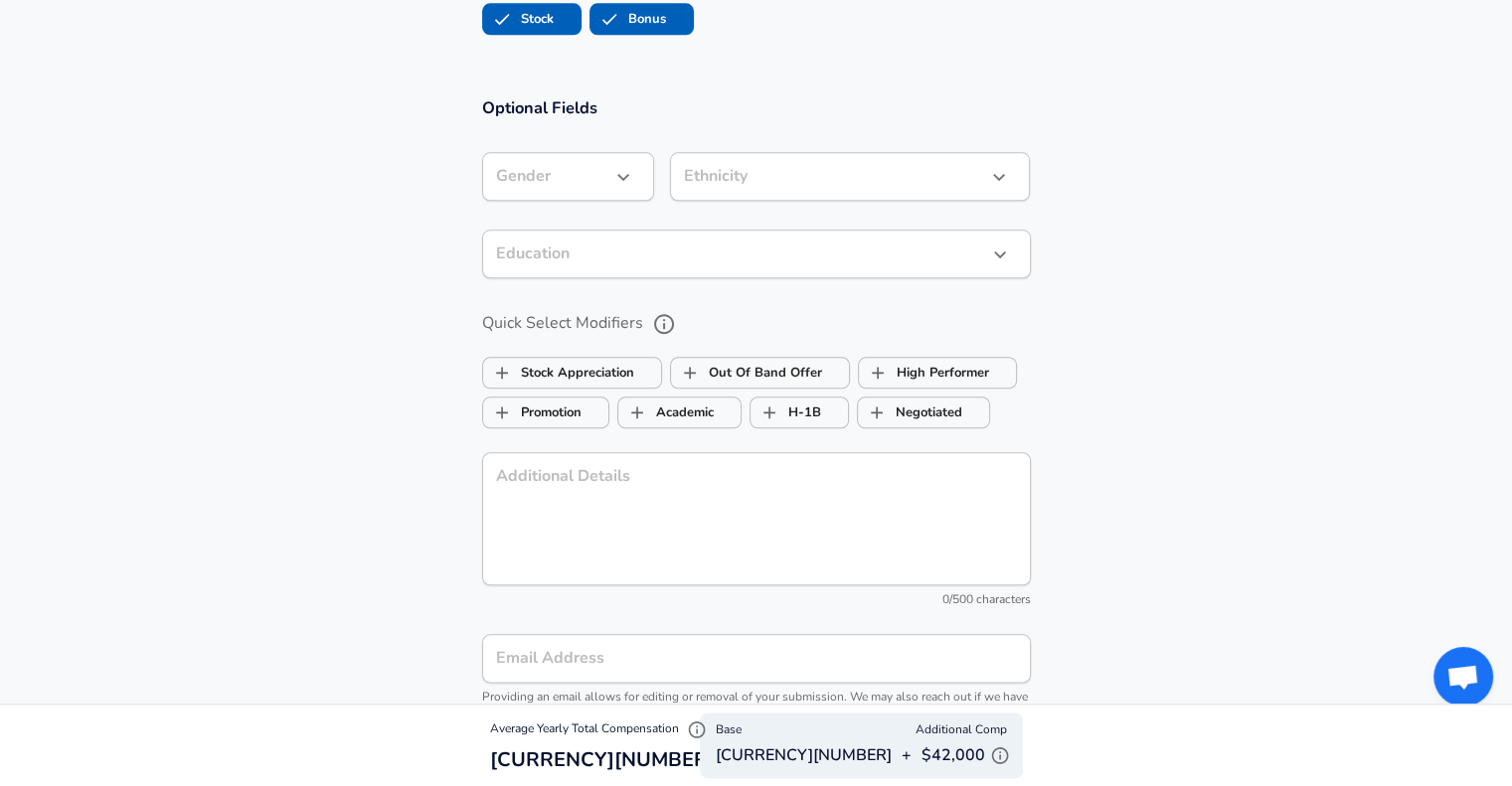 scroll, scrollTop: 2258, scrollLeft: 0, axis: vertical 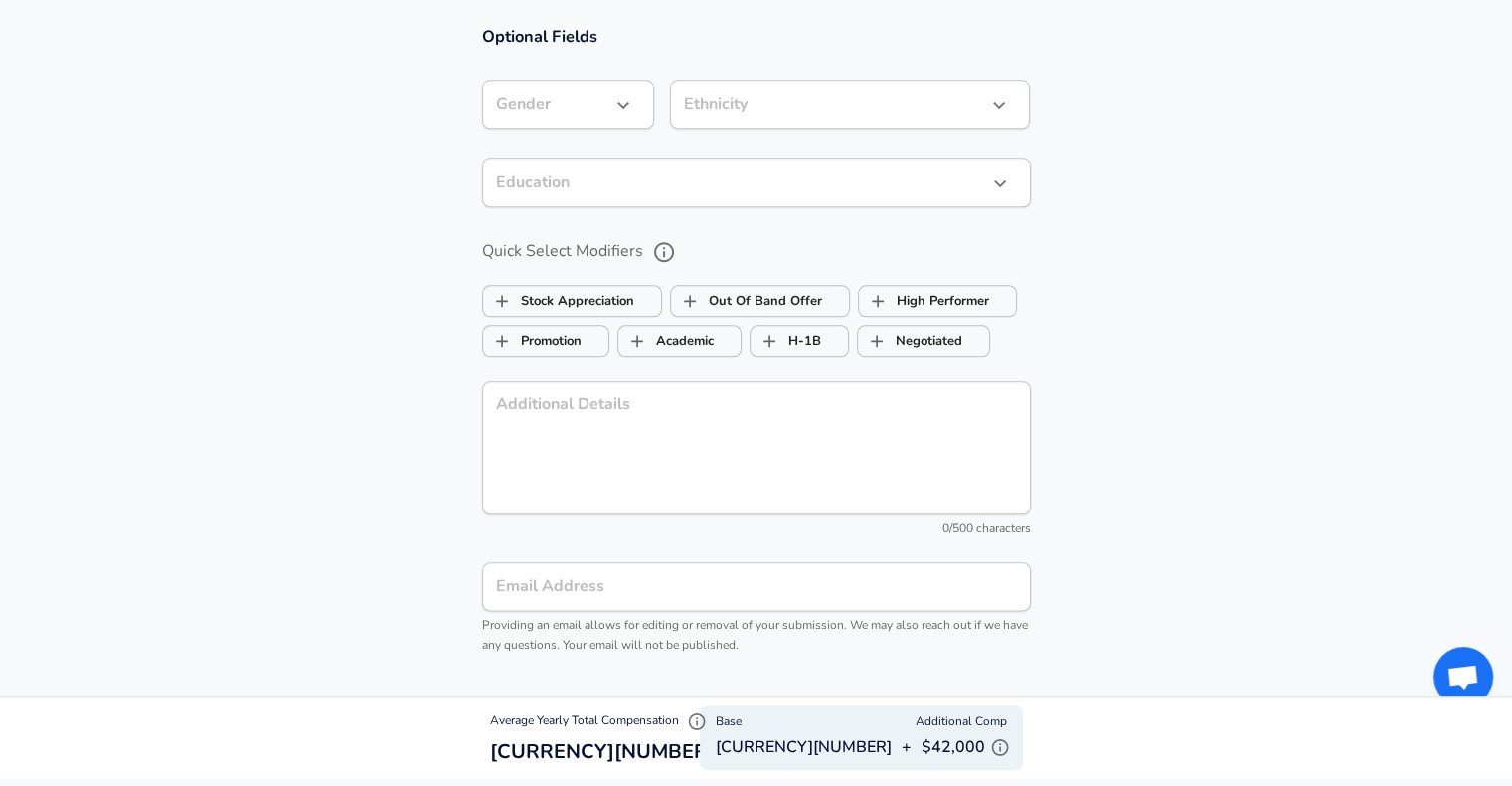 type on "12,000" 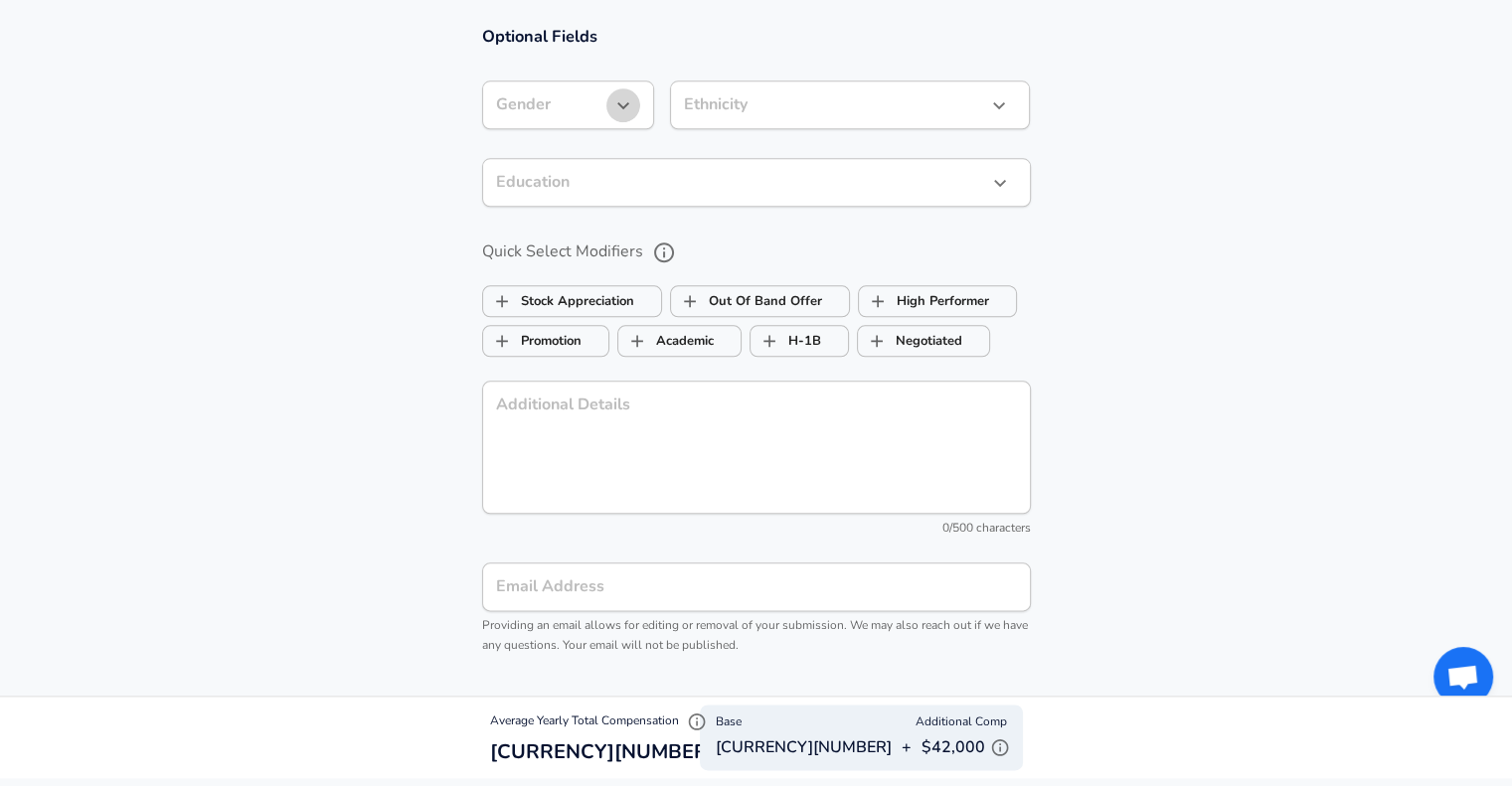 click 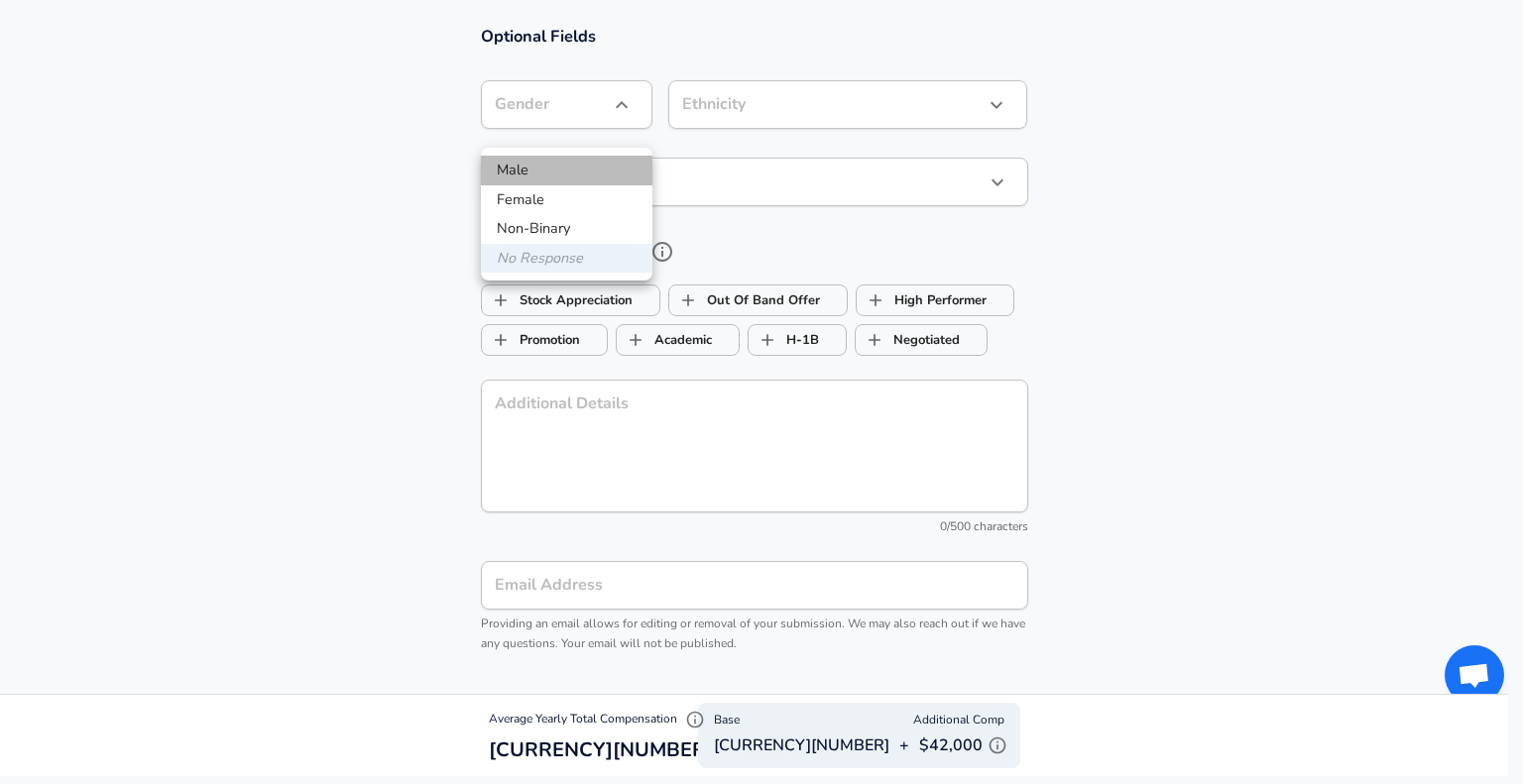 click on "Male" at bounding box center (566, 170) 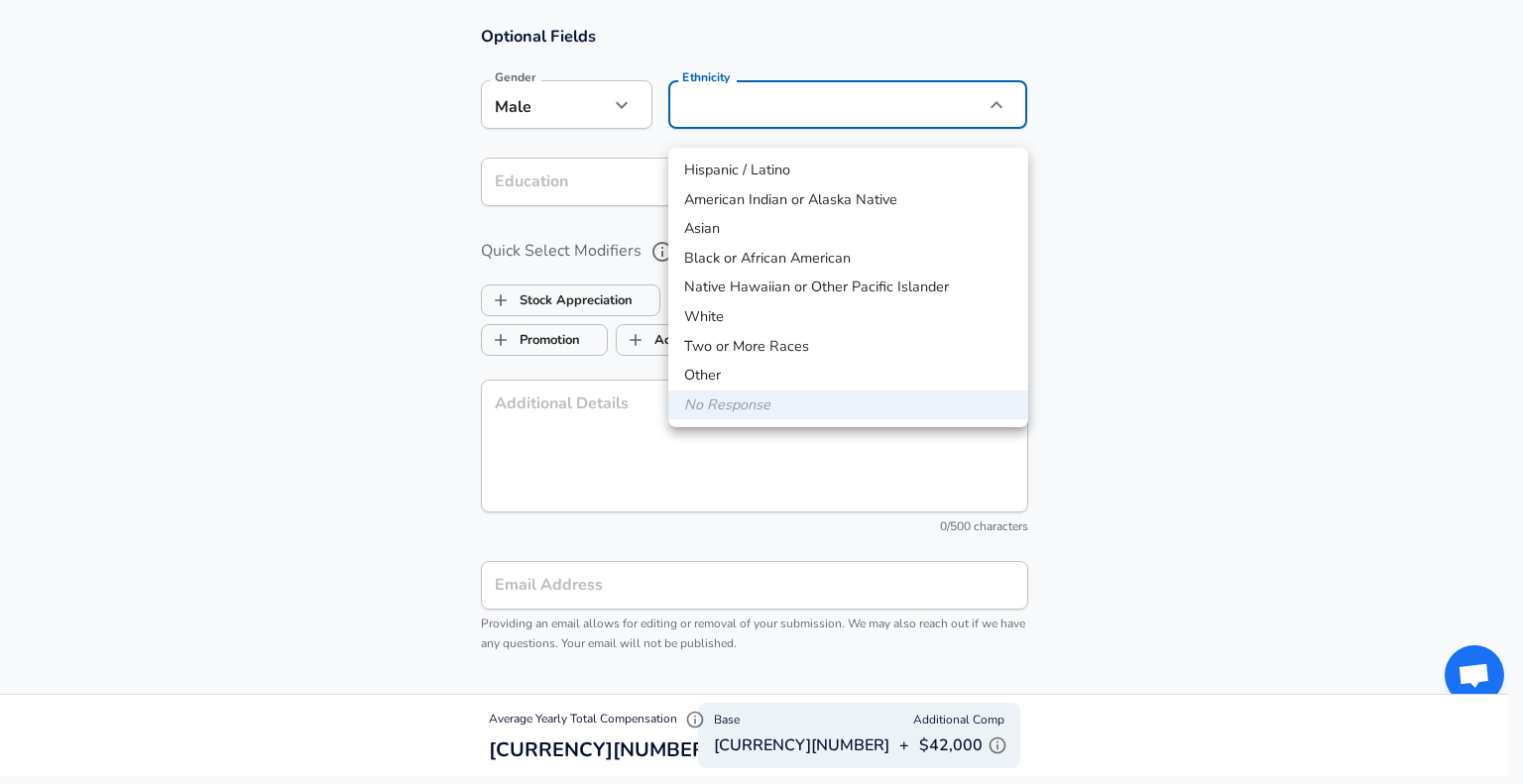 click on "Restart Add Your Salary Back Step 1 of 2 Thank You! File Successfully Submitted! Reset Enhance Privacy and Anonymity Yes Automatically hides specific fields until there are enough submissions to safely display the full details.   More Details Based on your submission and the data points that we have already collected, we will automatically hide and anonymize specific fields if there aren't enough data points to remain sufficiently anonymous. Step 2 of 2 Company & Title Information   Enter the company you received your offer from Company Intel Company   Select the title that closest resembles your official title. This should be similar to the title that was present on your offer letter. Title SoC Engineer Title   Select a job family that best fits your role. If you can't find one, select 'Other' to enter a custom job family Job Family Hardware Engineer Job Family Select Specialization Digital IC Digital IC Select Specialization   Level Grade 8 / Staff Engineer Level Work Experience and Location New Offer Yes" at bounding box center (762, -1860) 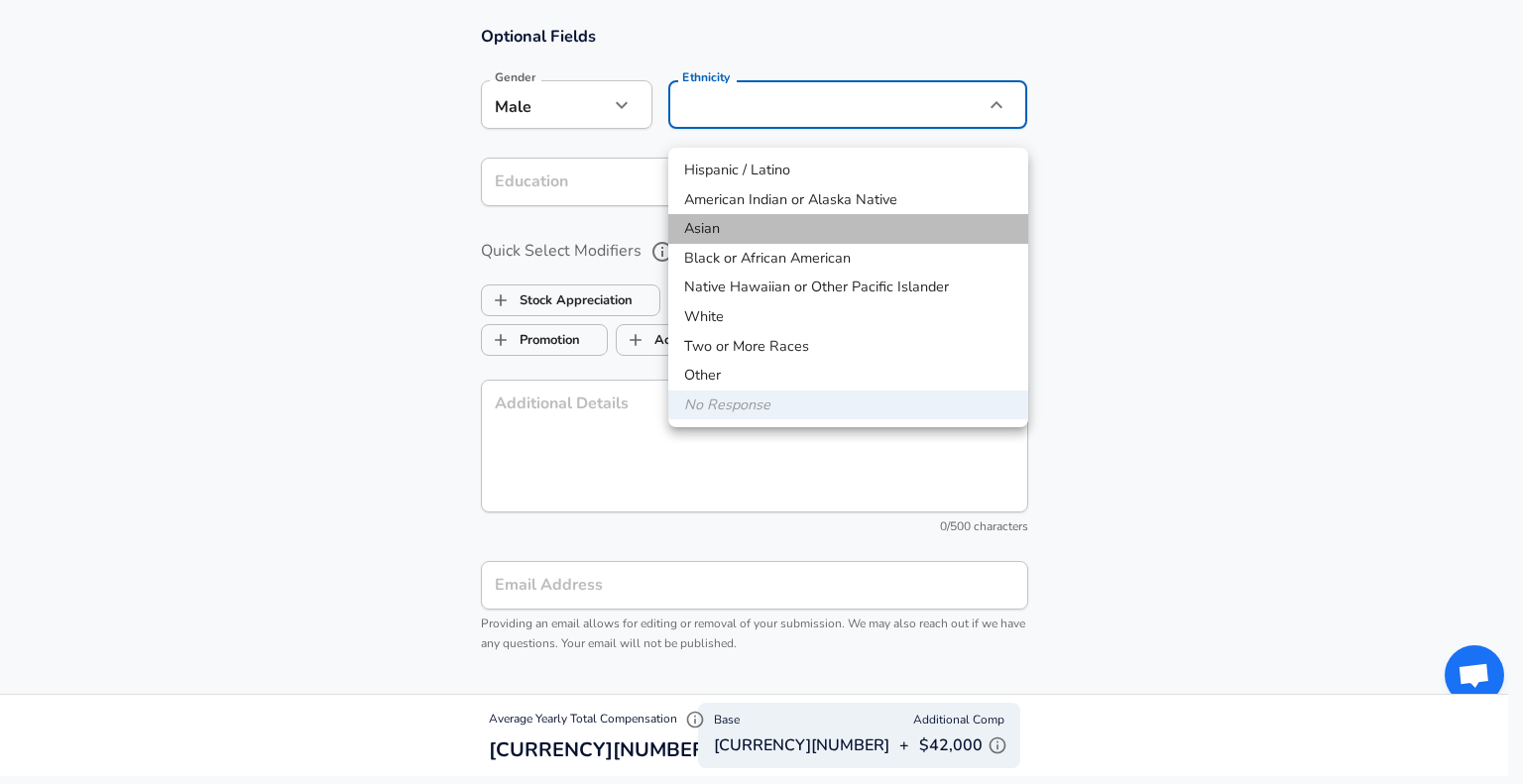 click on "Asian" at bounding box center [848, 229] 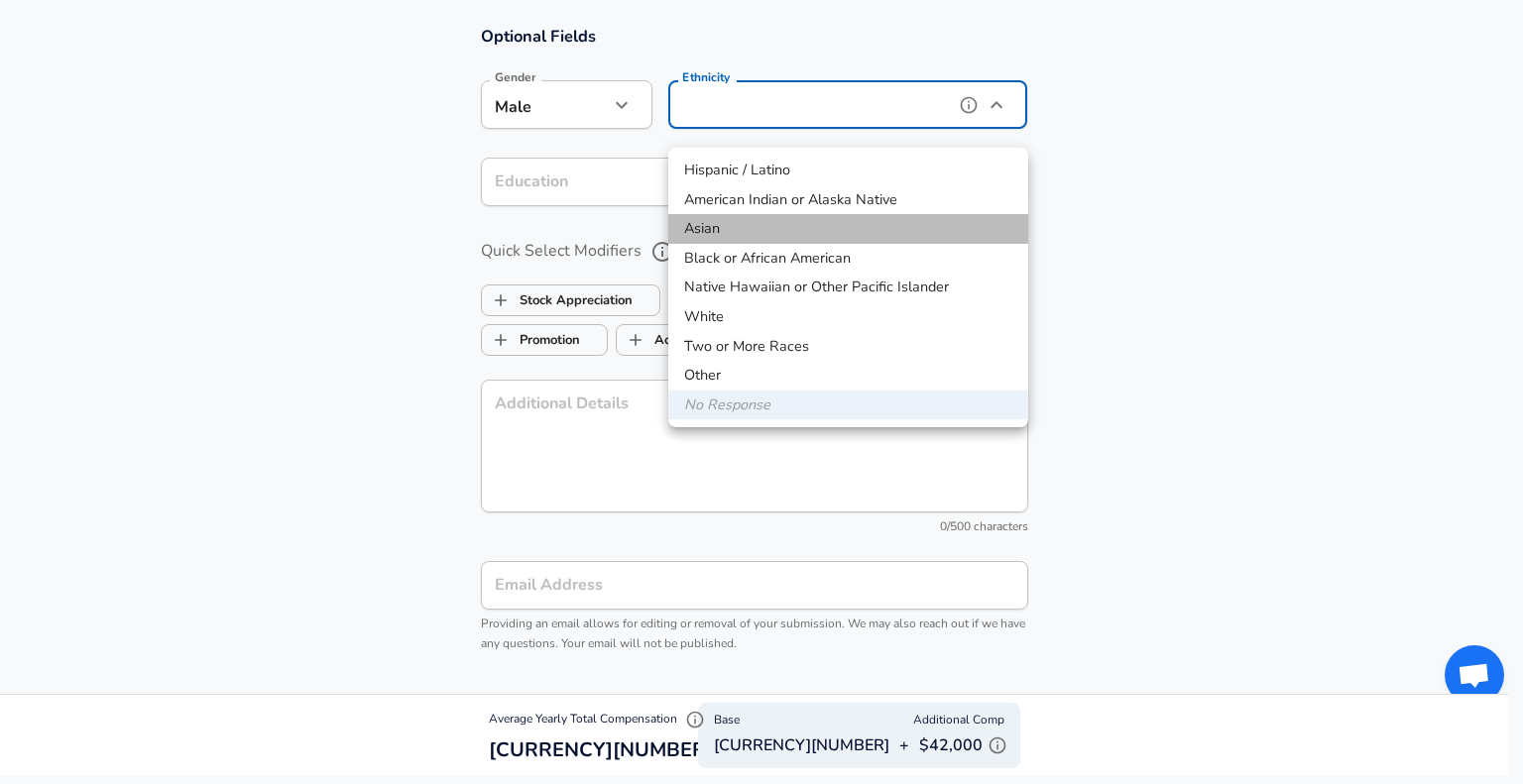 type on "Asian" 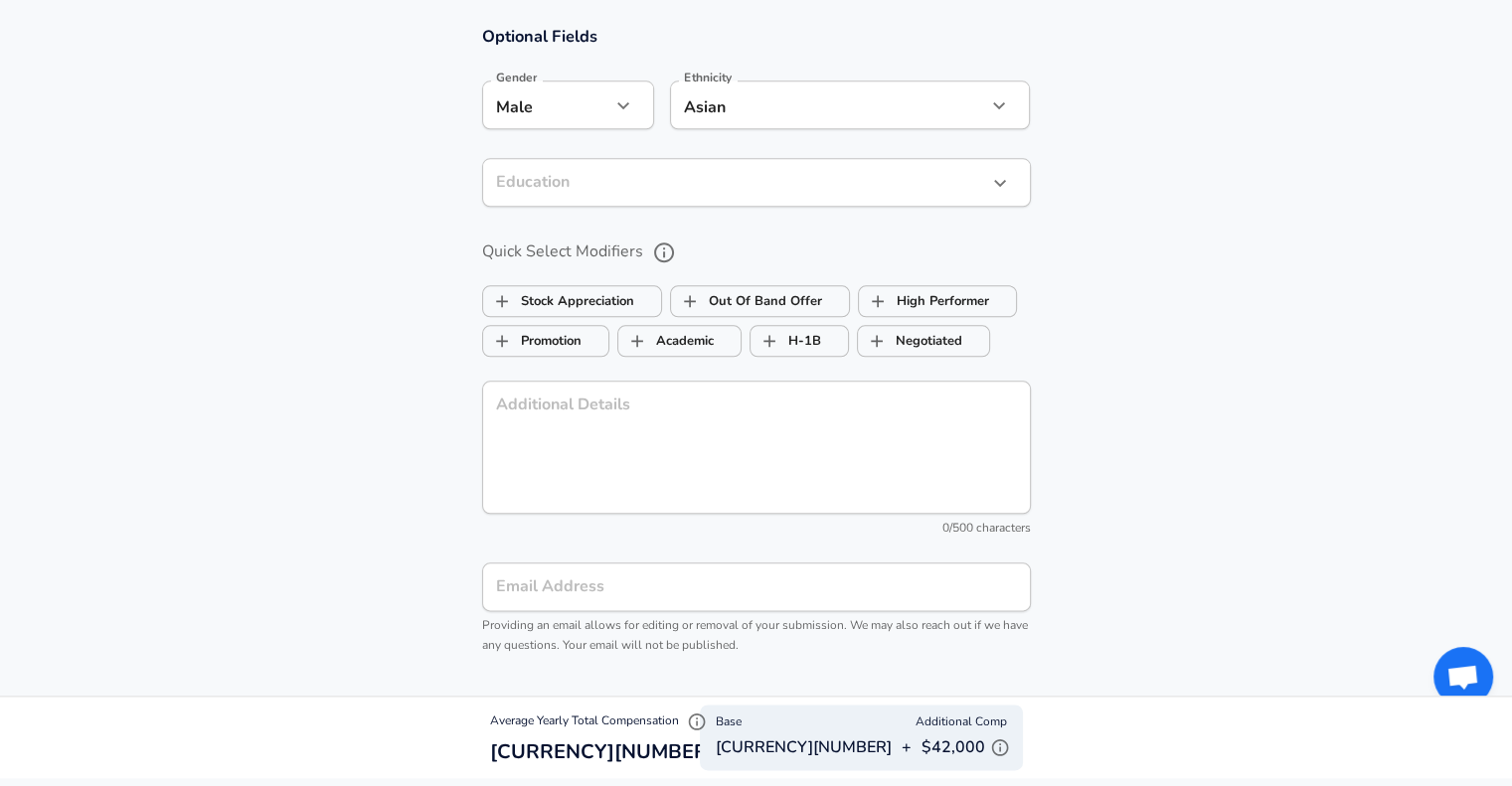 click on "Education ​ Education" at bounding box center (756, 185) 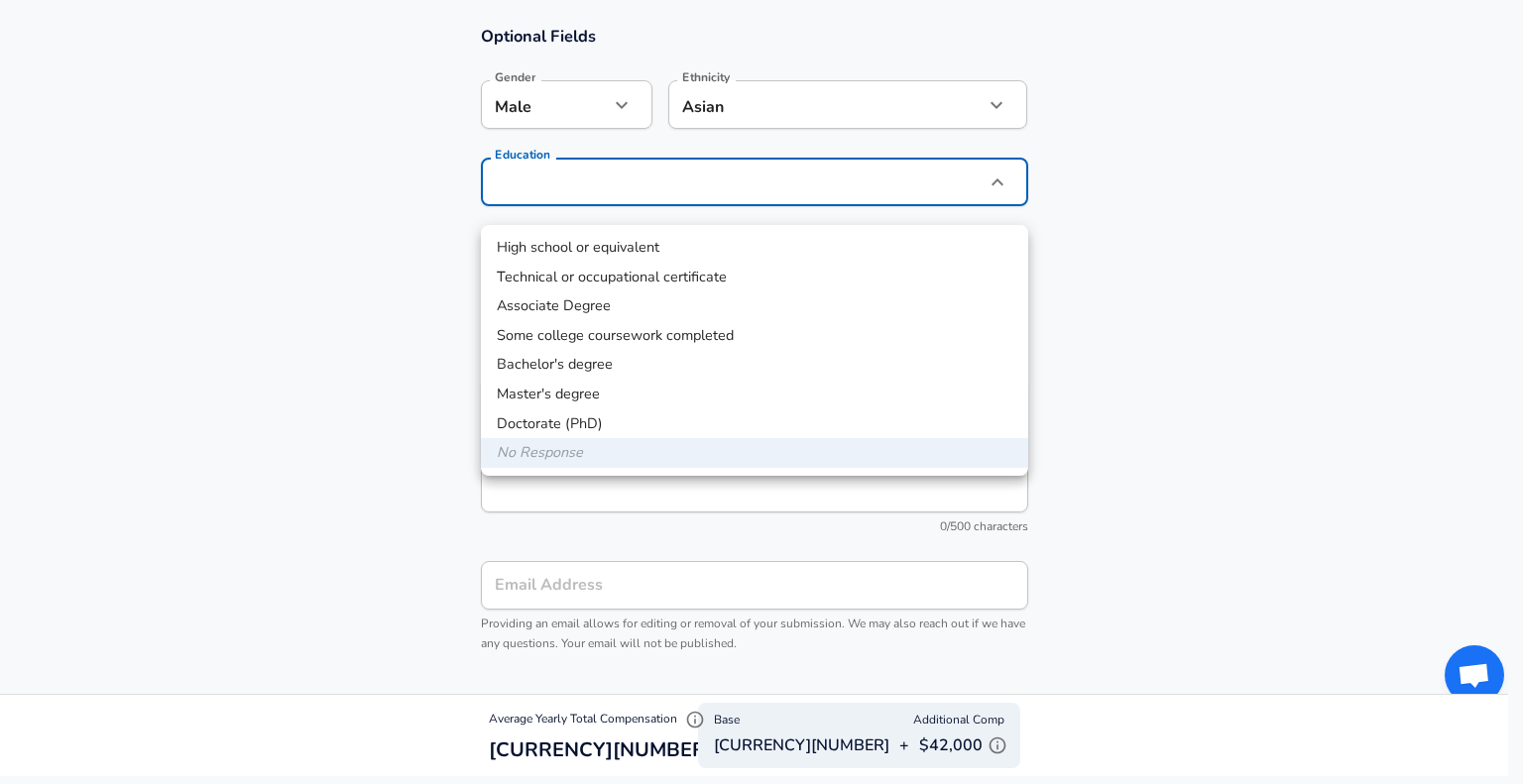 click on "Restart Add Your Salary Back Step 1 of 2 Thank You! File Successfully Submitted! Reset Enhance Privacy and Anonymity Yes Automatically hides specific fields until there are enough submissions to safely display the full details.   More Details Based on your submission and the data points that we have already collected, we will automatically hide and anonymize specific fields if there aren't enough data points to remain sufficiently anonymous. Step 2 of 2 Company & Title Information   Enter the company you received your offer from Company Intel Company   Select the title that closest resembles your official title. This should be similar to the title that was present on your offer letter. Title SoC Engineer Title   Select a job family that best fits your role. If you can't find one, select 'Other' to enter a custom job family Job Family Hardware Engineer Job Family Select Specialization Digital IC Digital IC Select Specialization   Level Grade 8 / Staff Engineer Level Work Experience and Location New Offer Yes" at bounding box center [762, -1860] 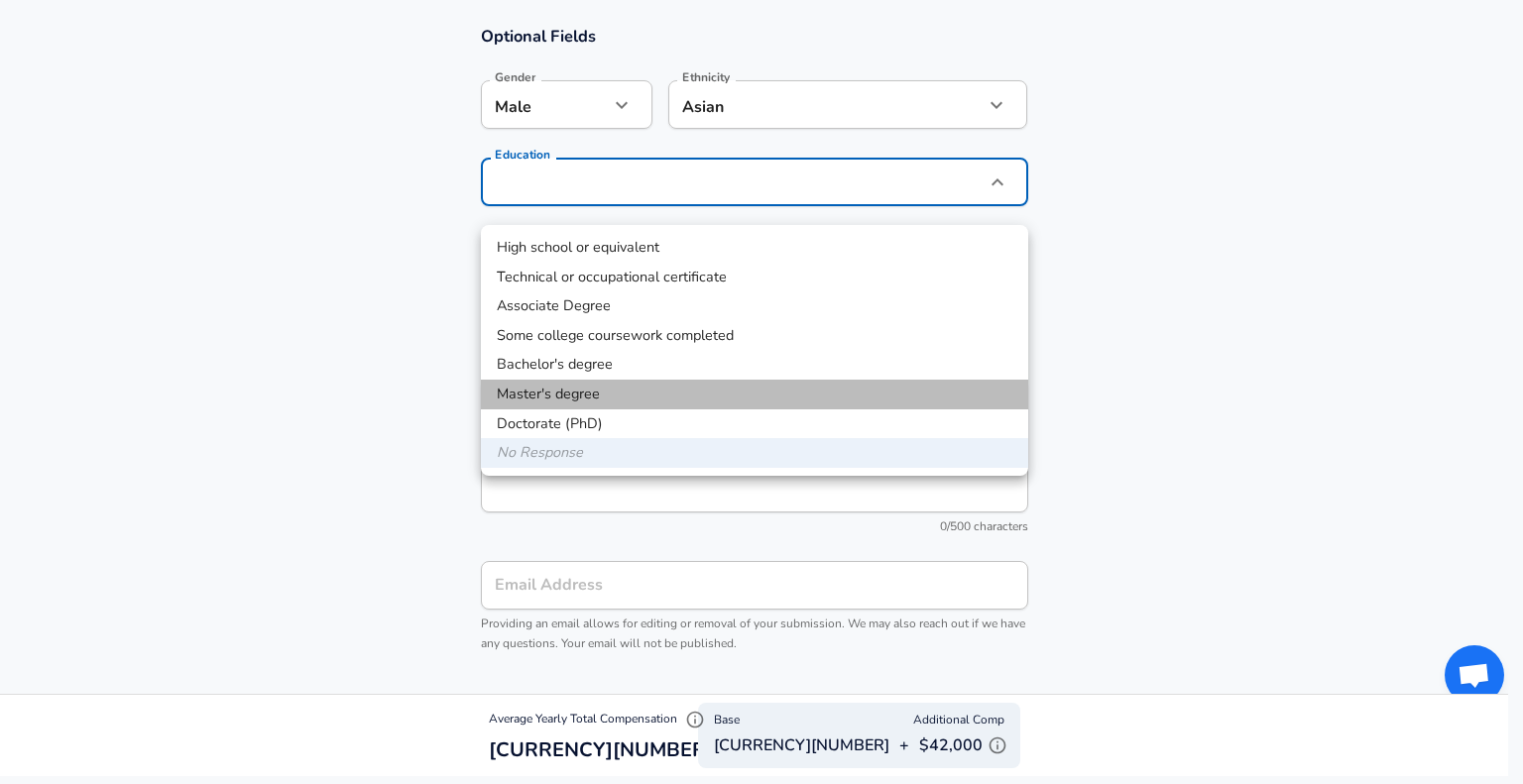 click on "Master's degree" at bounding box center [755, 394] 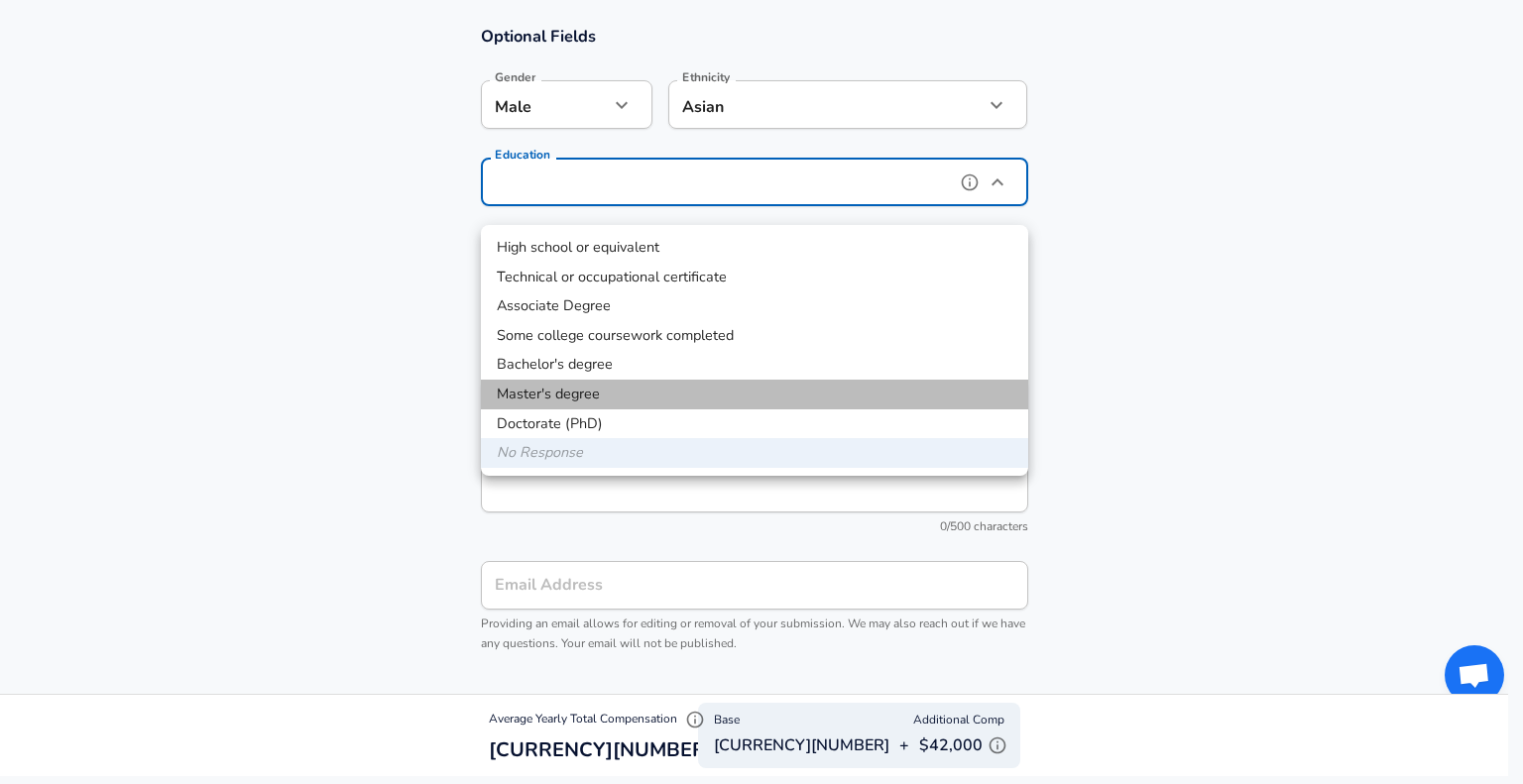 type on "Masters degree" 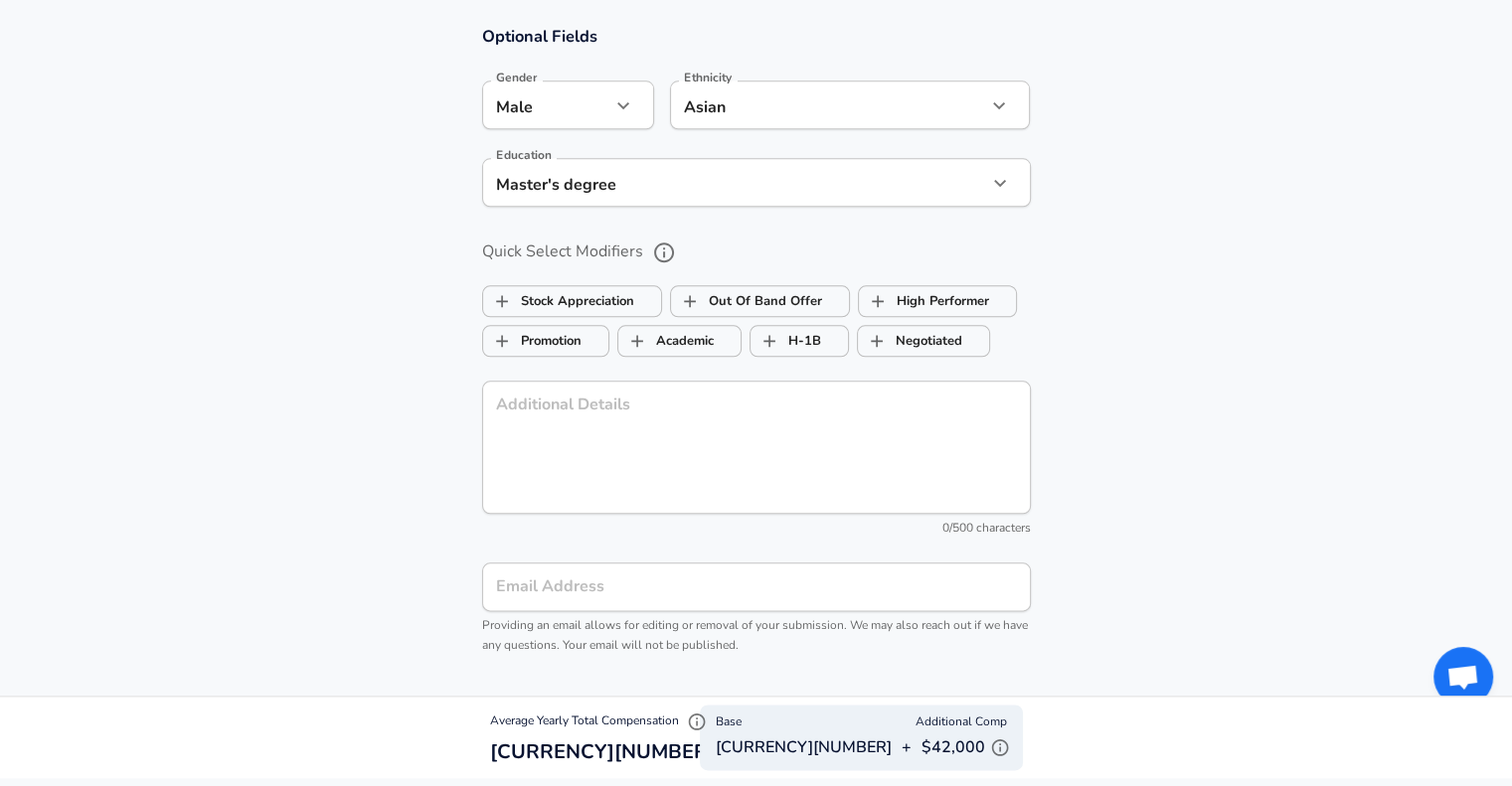 click on "Optional Fields Gender Male male Gender Ethnicity Asian Asian Ethnicity Education Master's degree Masters degree Education Quick Select Modifiers   Stock Appreciation Out Of Band Offer High Performer Promotion Academic H-1B Negotiated Additional Details x Additional Details 0 /500 characters Email Address Email Address   Providing an email allows for editing or removal of your submission. We may also reach out if we have any questions. Your email will not be published." at bounding box center (756, 349) 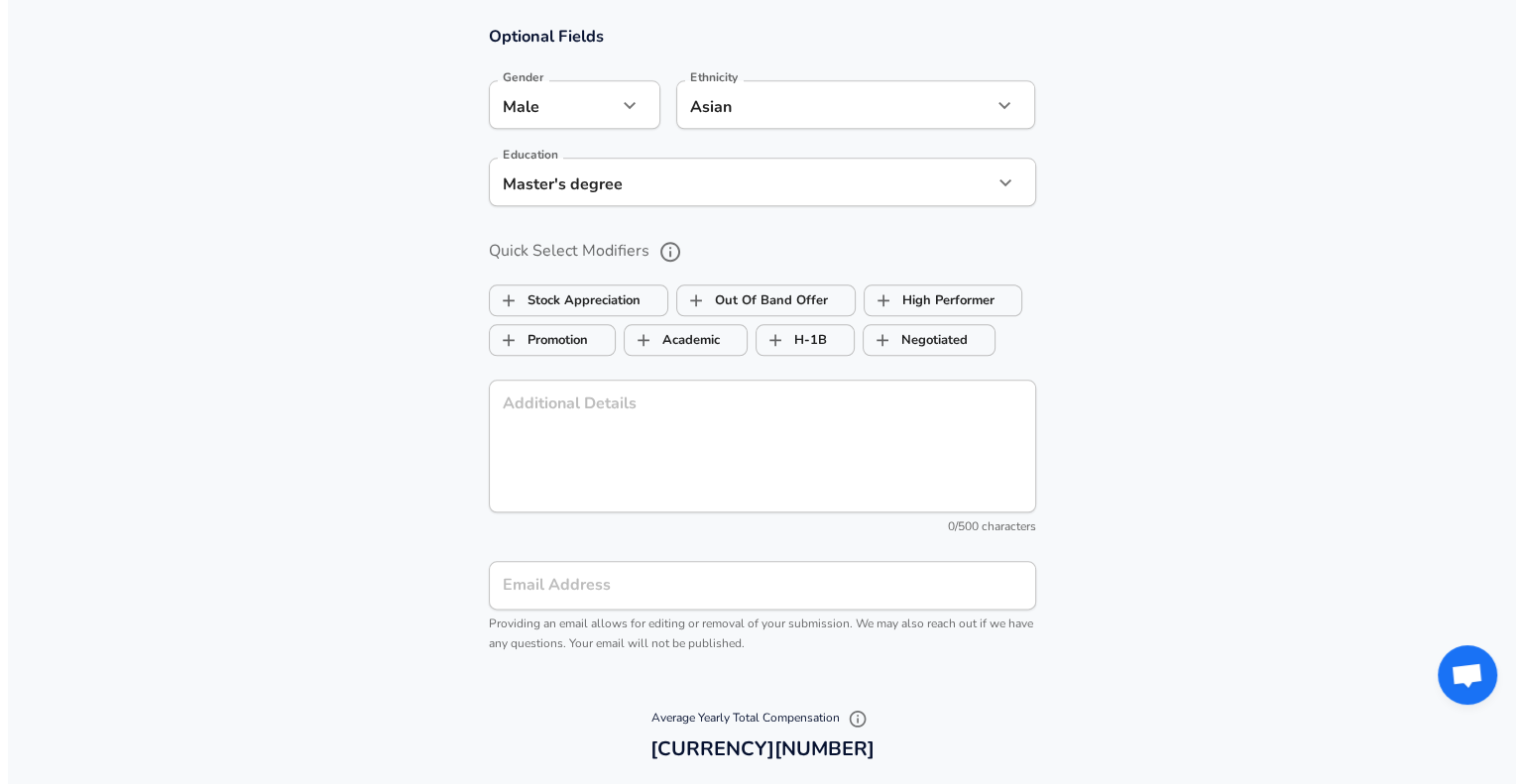 scroll, scrollTop: 2506, scrollLeft: 0, axis: vertical 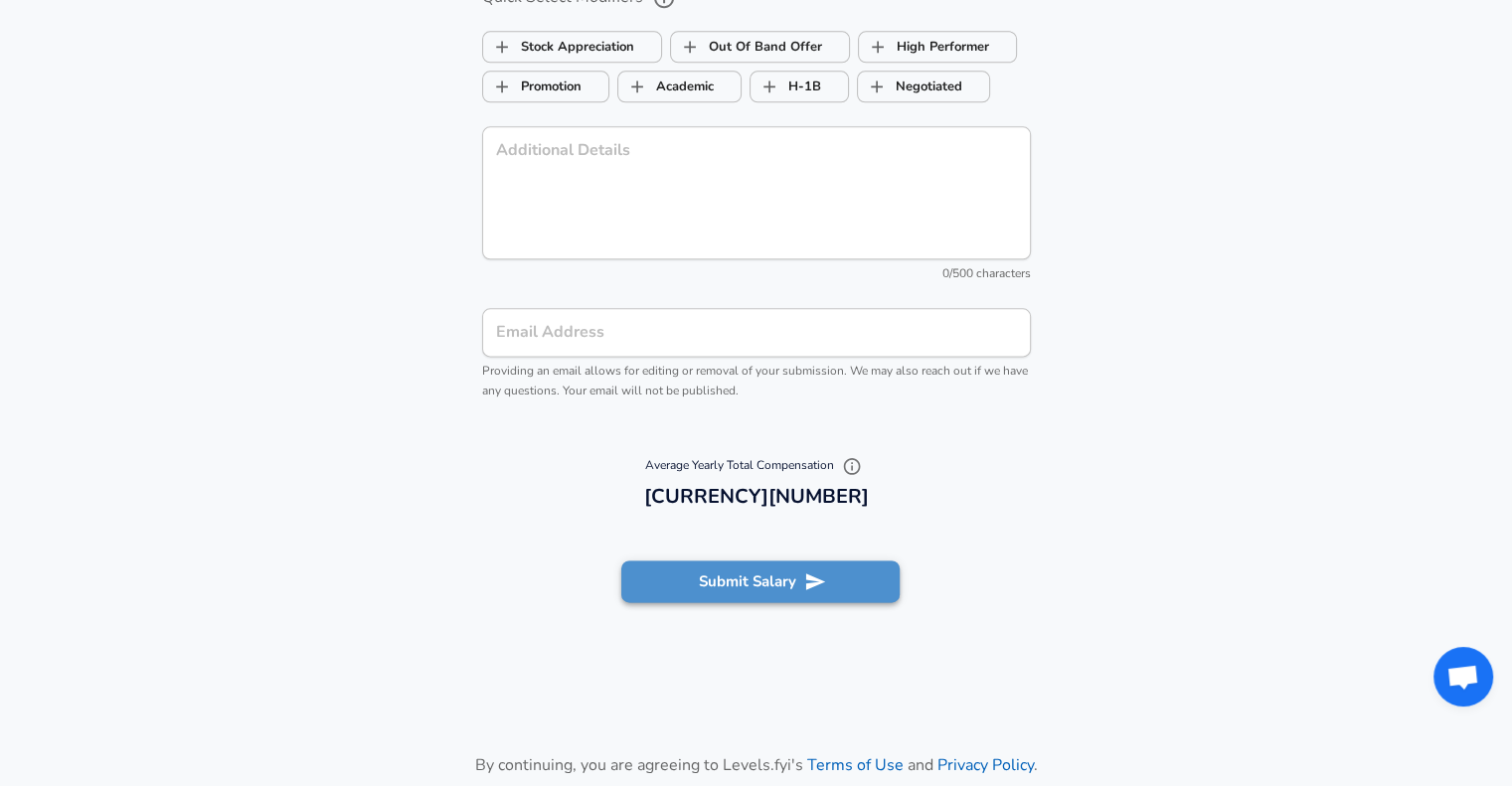 click on "Submit Salary" at bounding box center (760, 581) 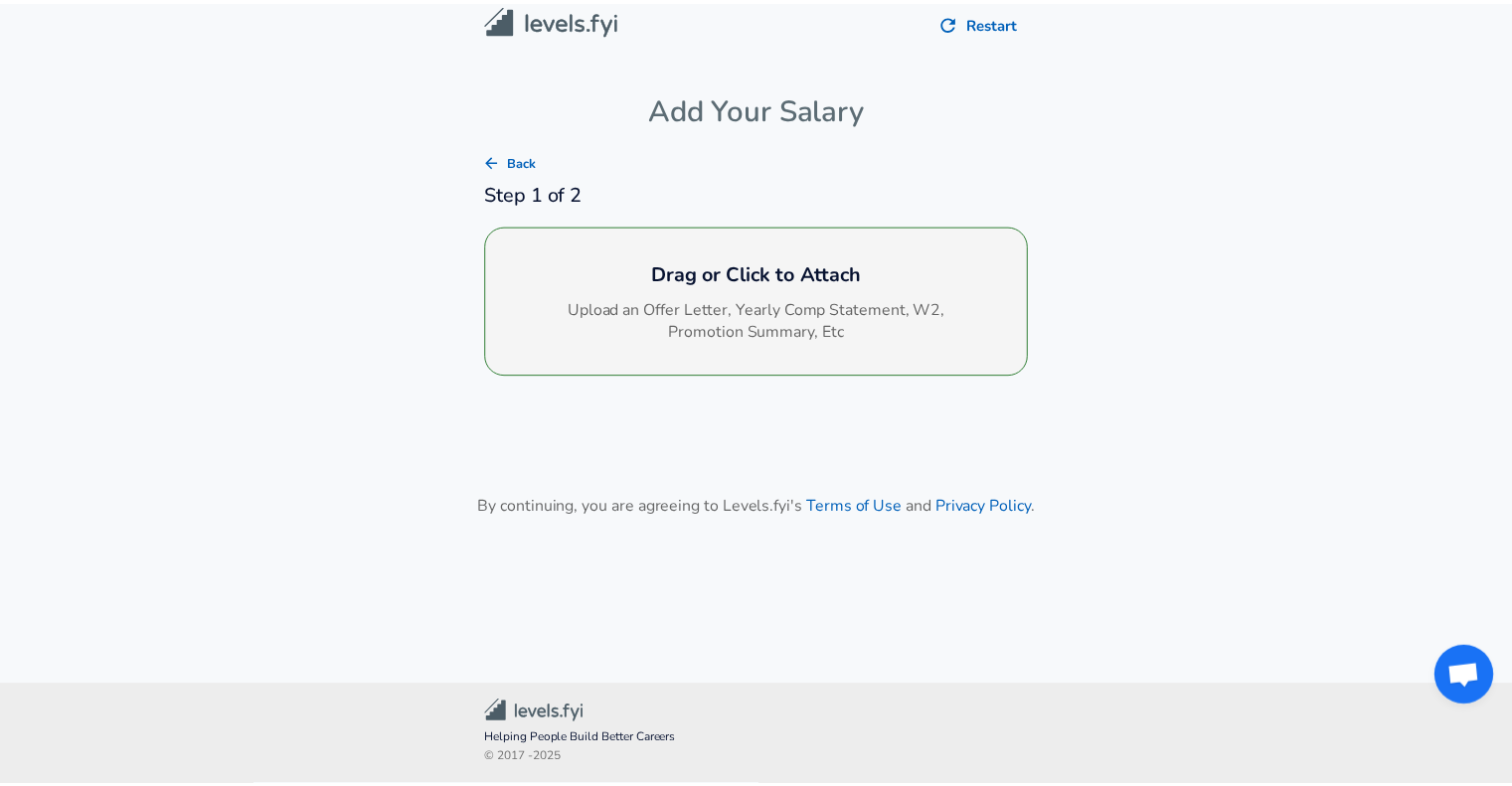 scroll, scrollTop: 13, scrollLeft: 0, axis: vertical 